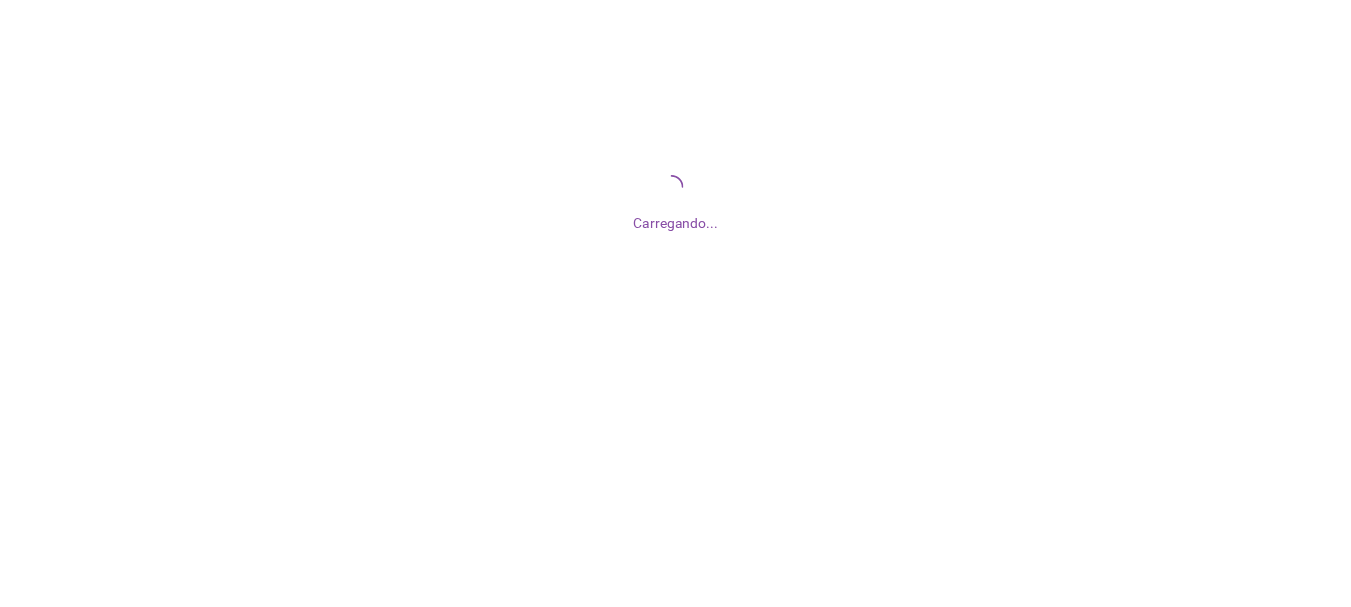 scroll, scrollTop: 0, scrollLeft: 0, axis: both 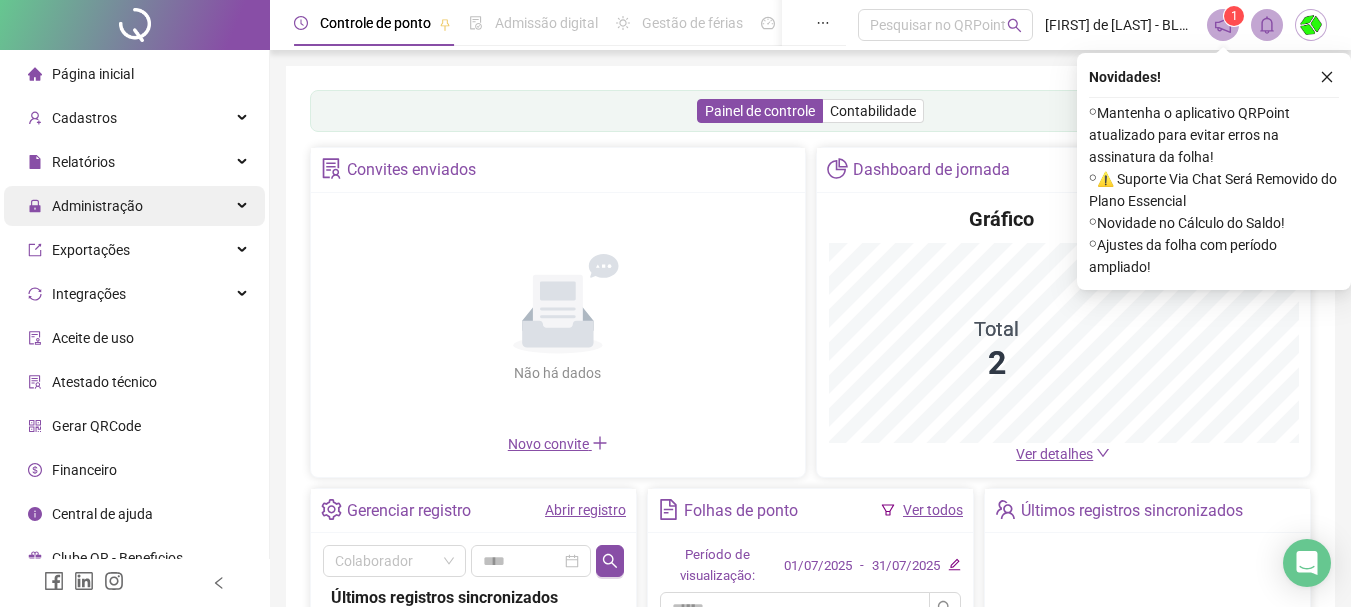 click on "Administração" at bounding box center [97, 206] 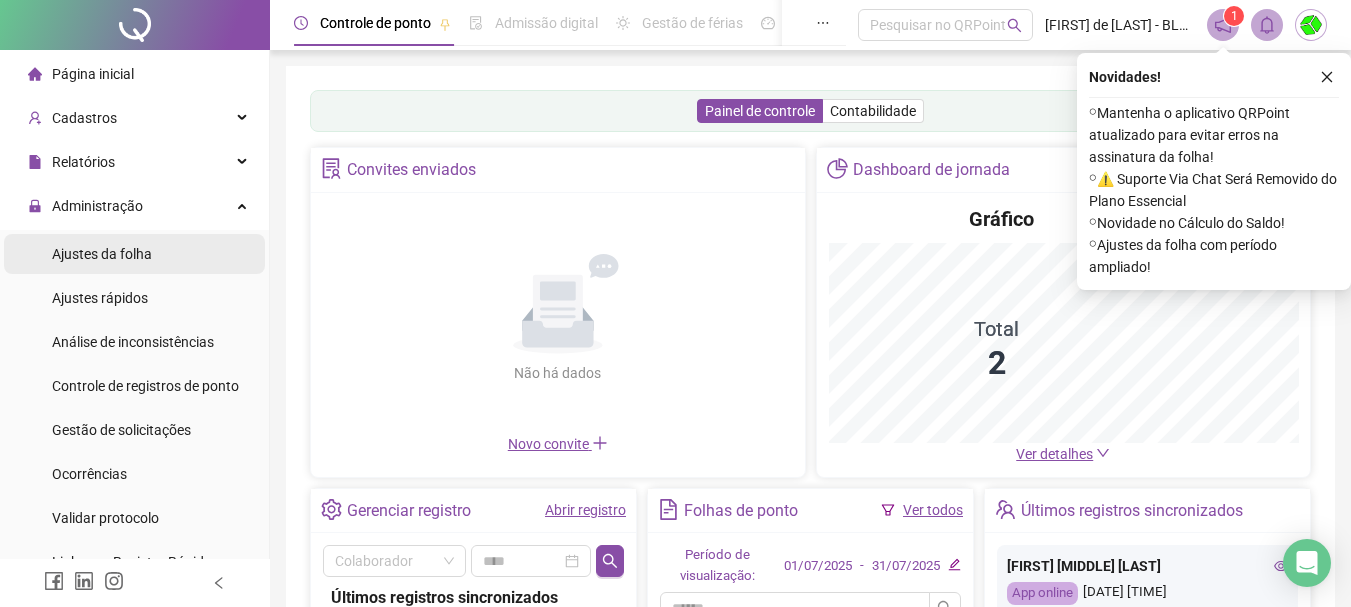 click on "Ajustes da folha" at bounding box center (102, 254) 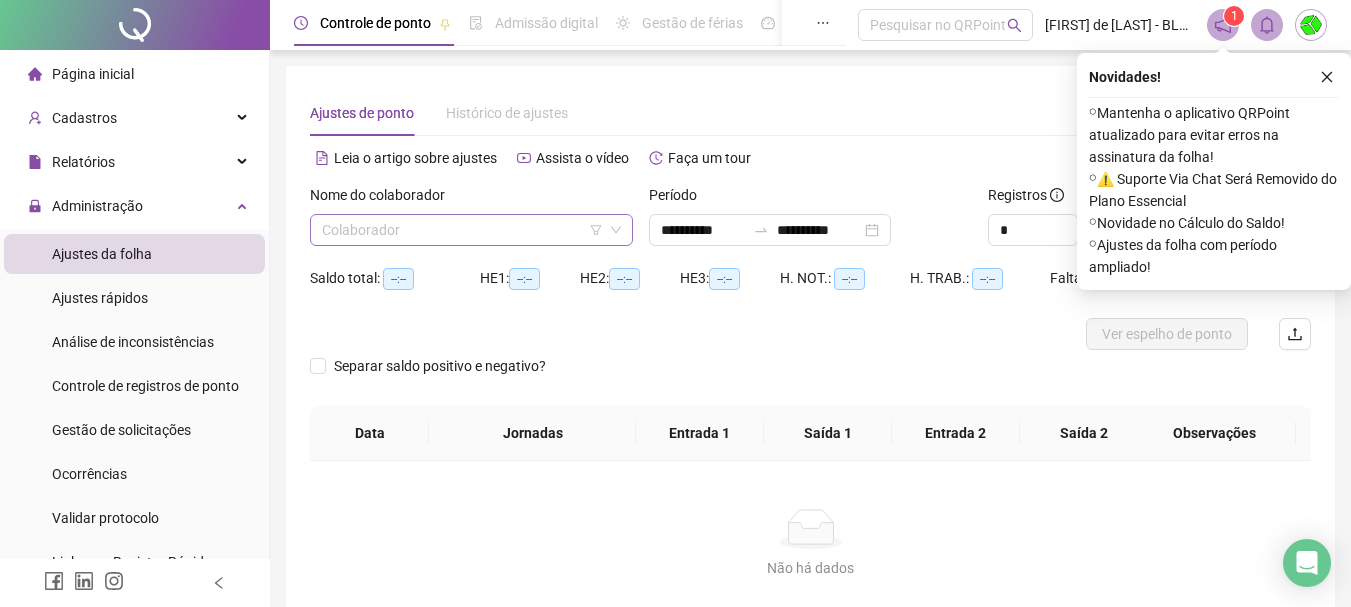 click at bounding box center [462, 230] 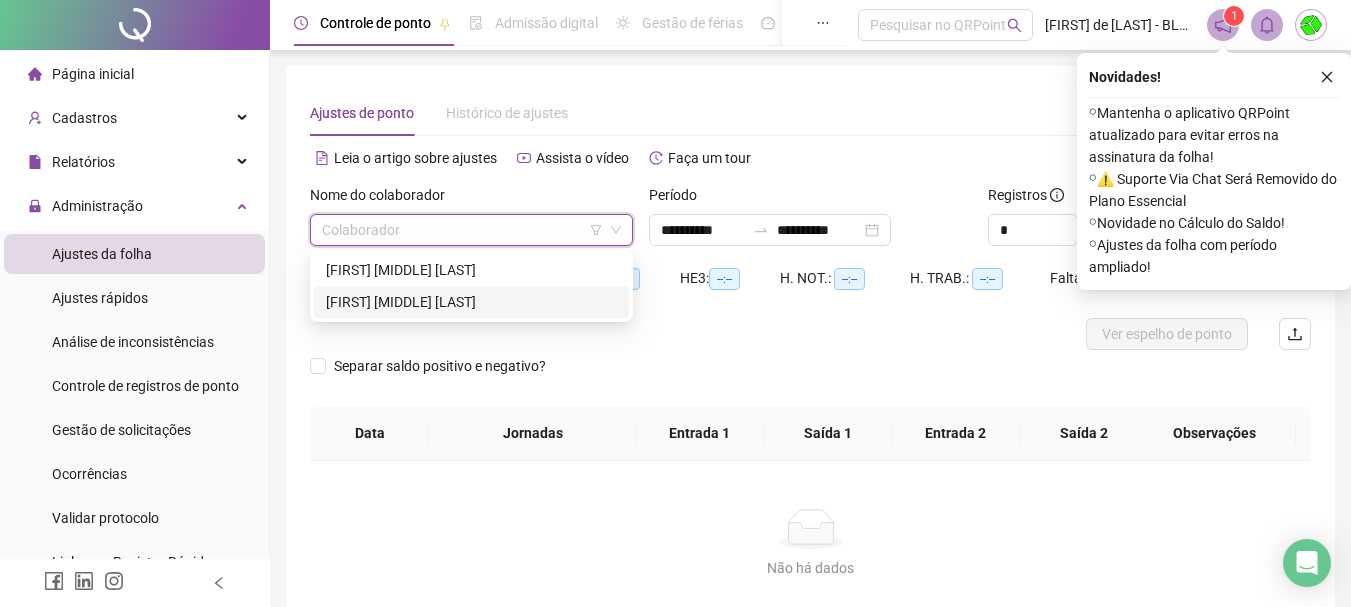 click on "[FIRST] [MIDDLE] [LAST]" at bounding box center [471, 302] 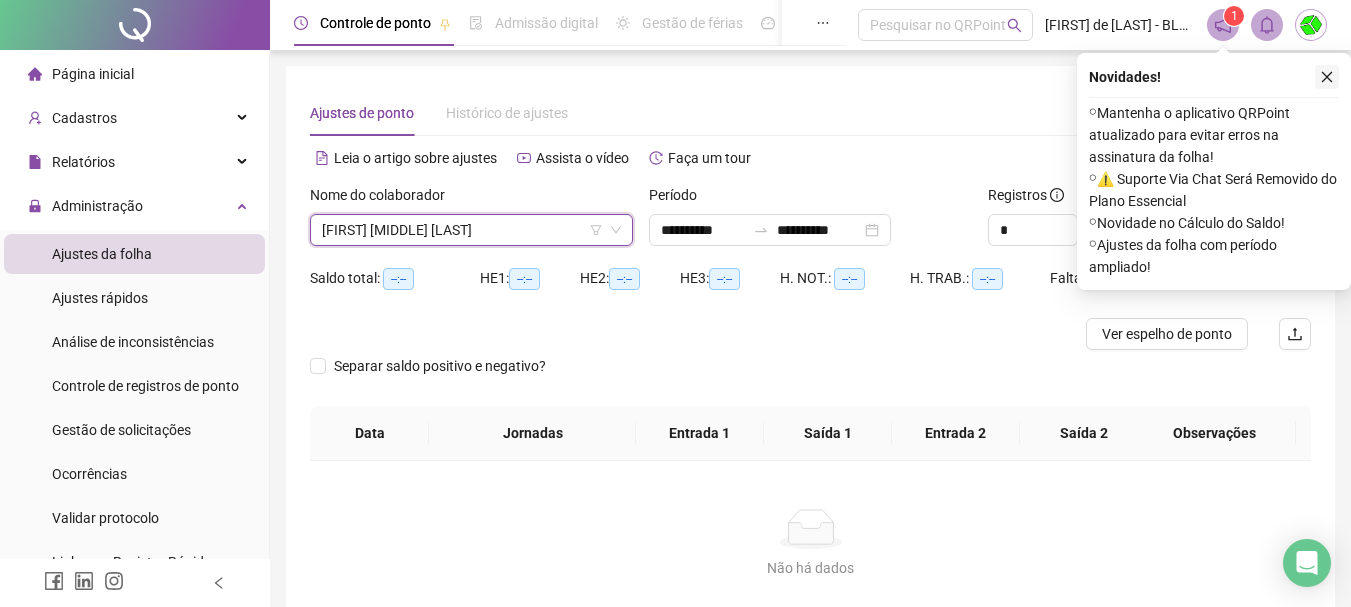 click 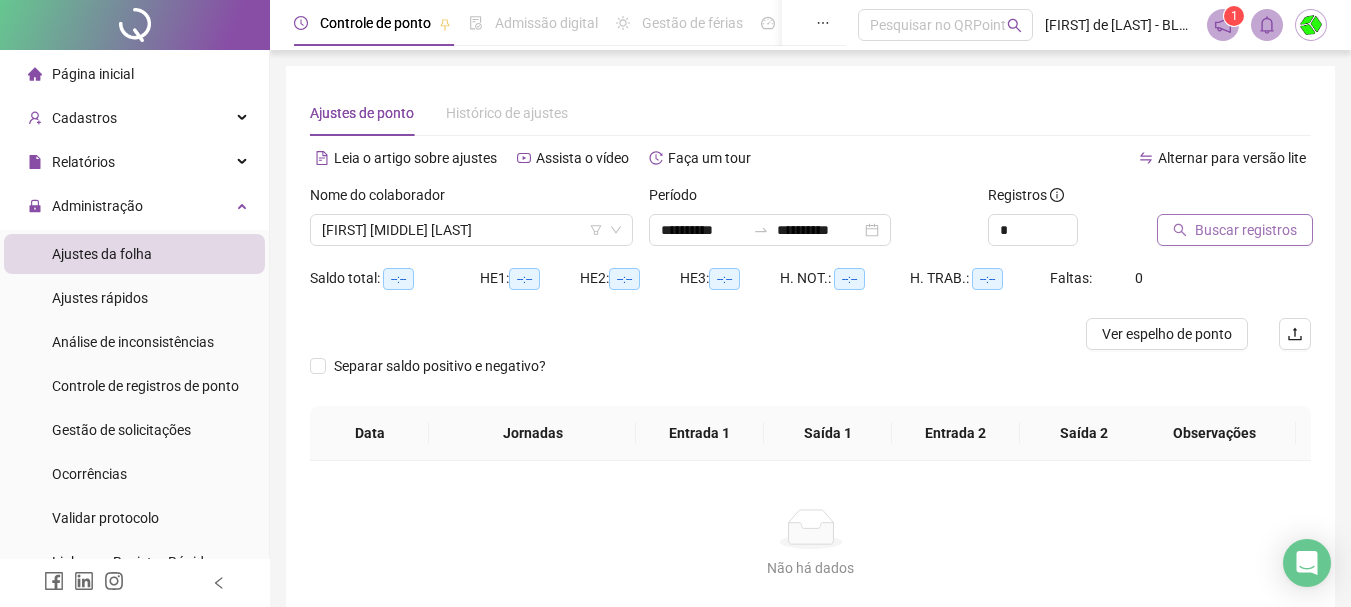click on "Buscar registros" at bounding box center (1246, 230) 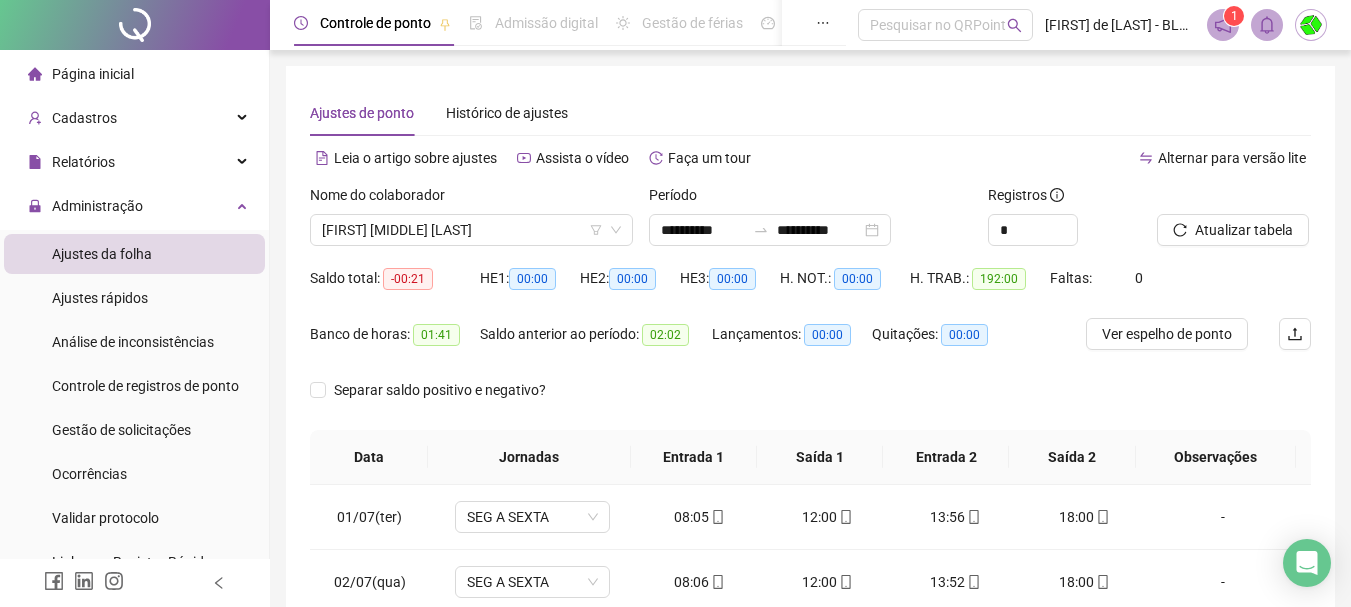 scroll, scrollTop: 400, scrollLeft: 0, axis: vertical 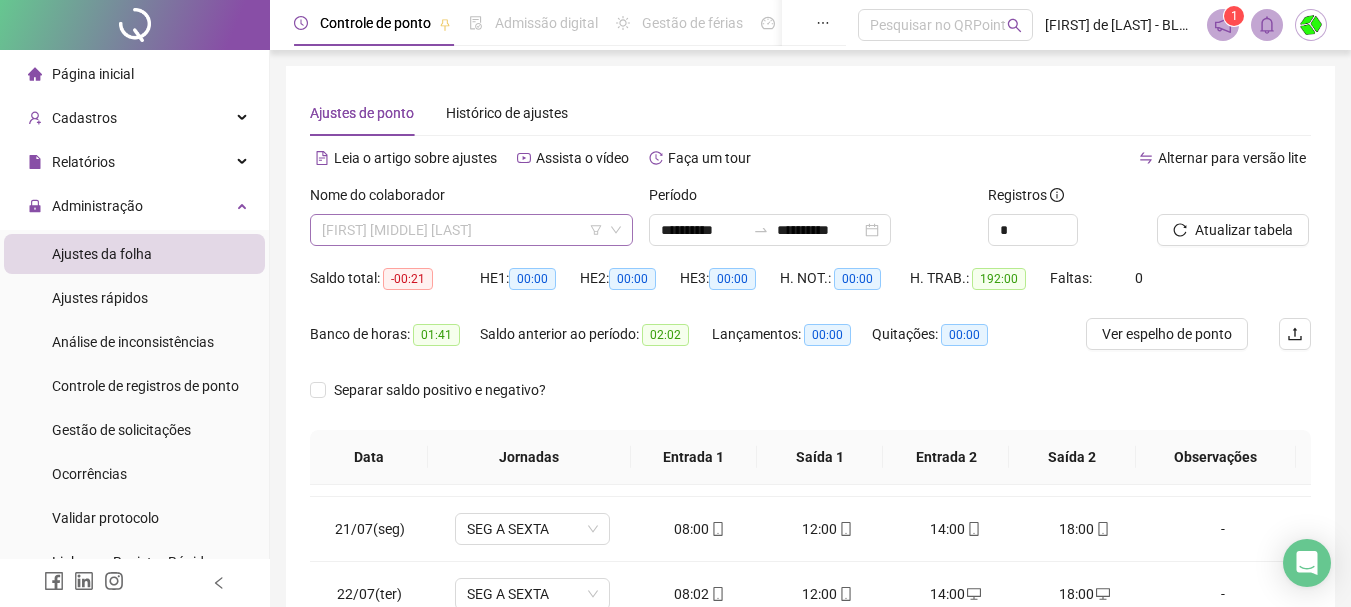 click on "[FIRST] [MIDDLE] [LAST]" at bounding box center (471, 230) 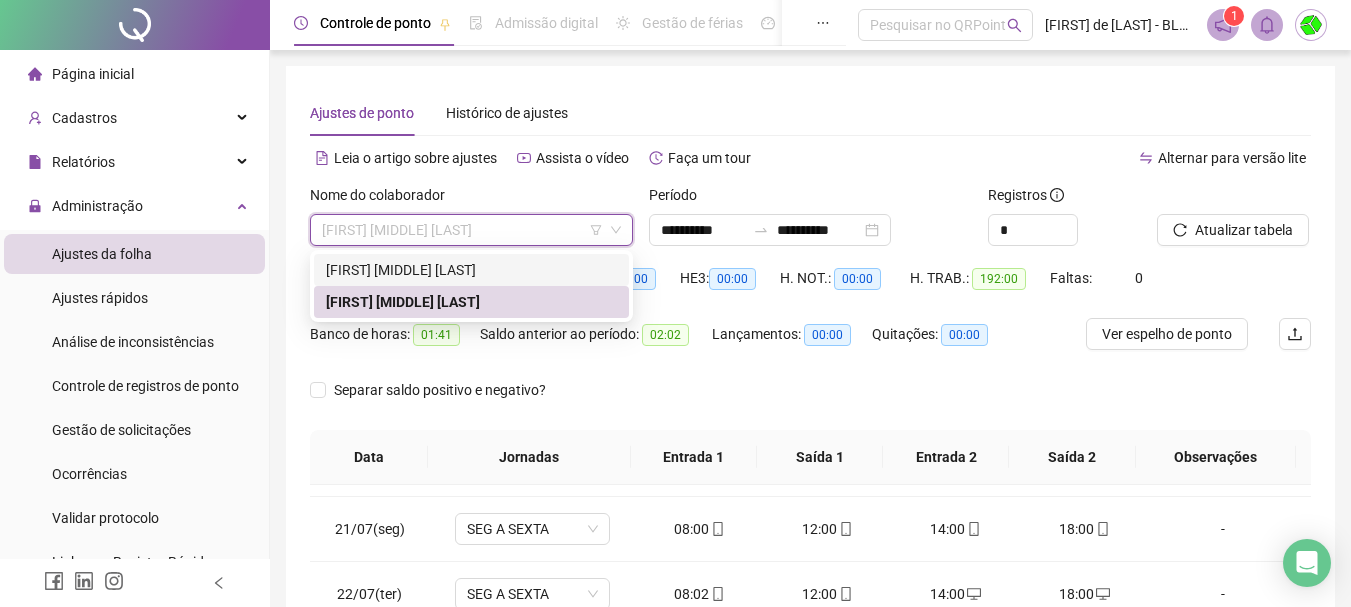 click on "[FIRST] [MIDDLE] [LAST]" at bounding box center (471, 270) 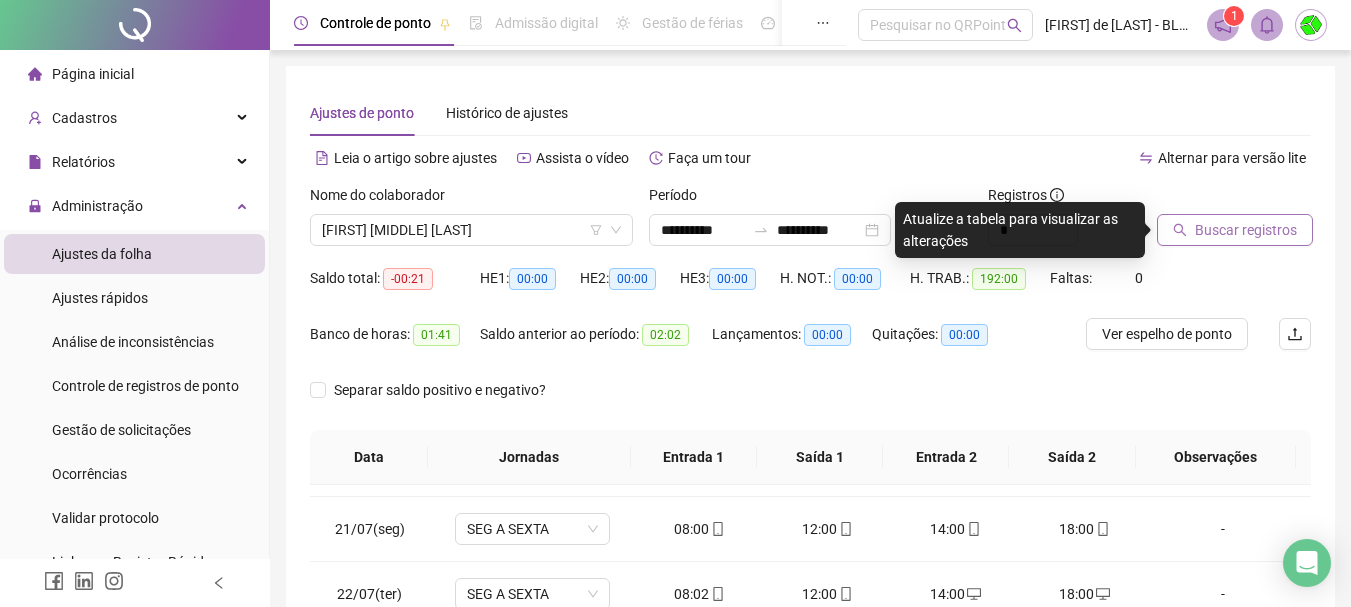 click on "Buscar registros" at bounding box center [1246, 230] 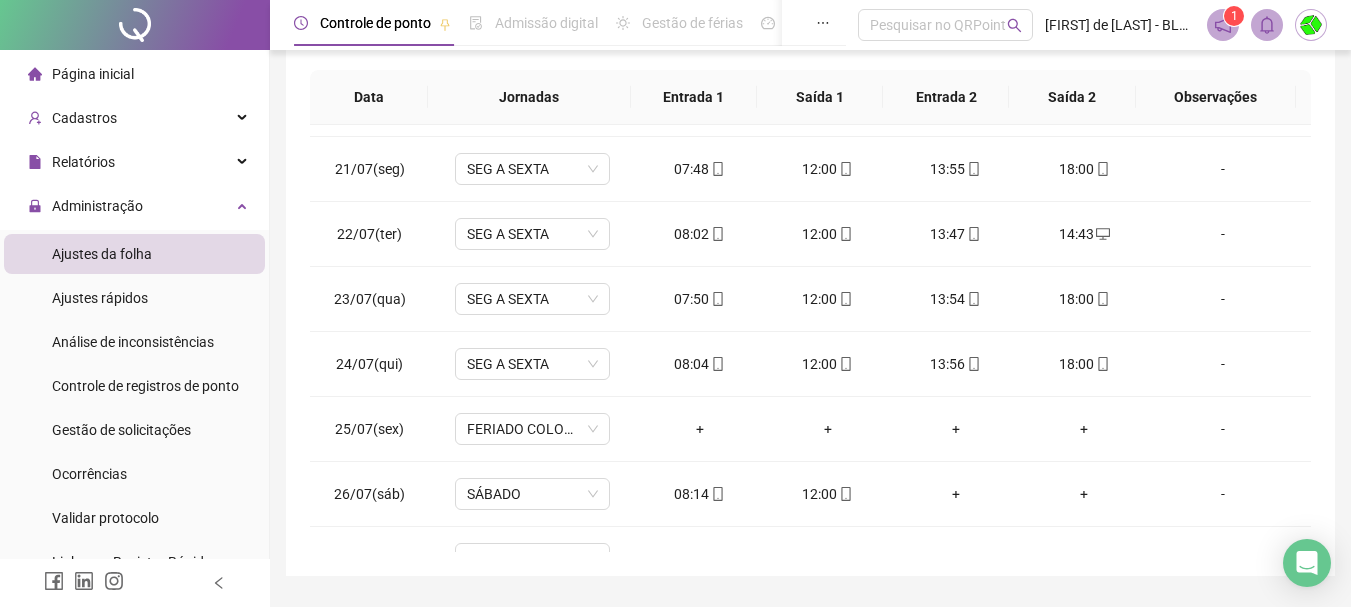 scroll, scrollTop: 415, scrollLeft: 0, axis: vertical 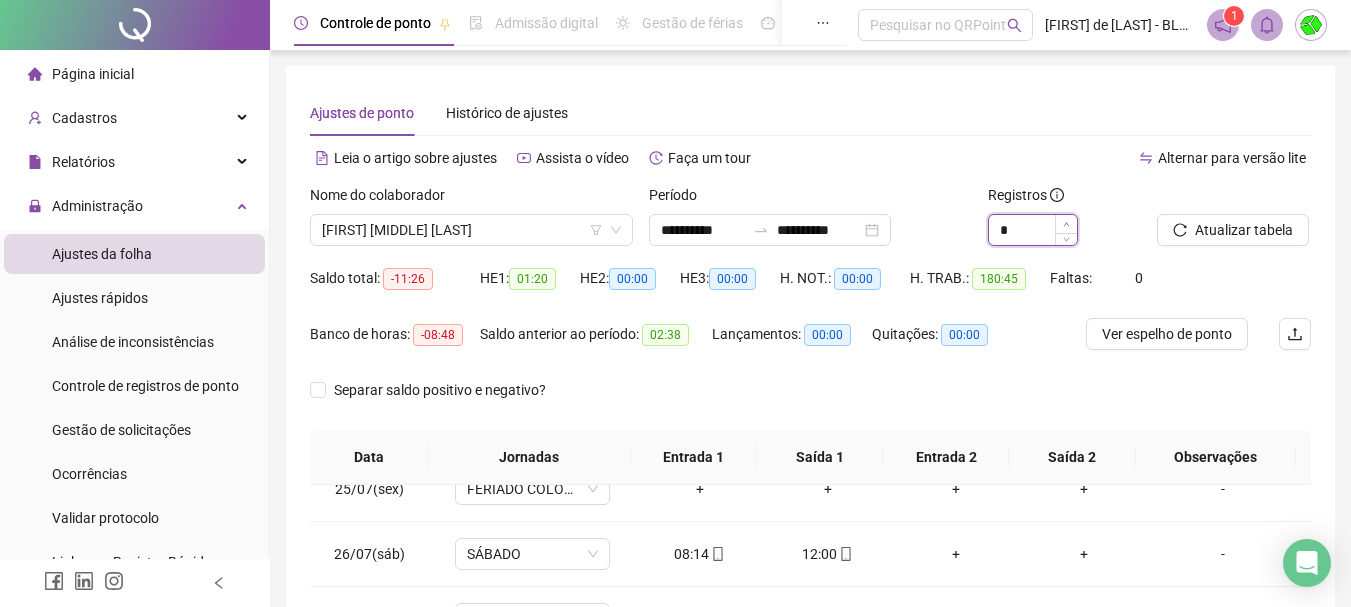click at bounding box center (1066, 224) 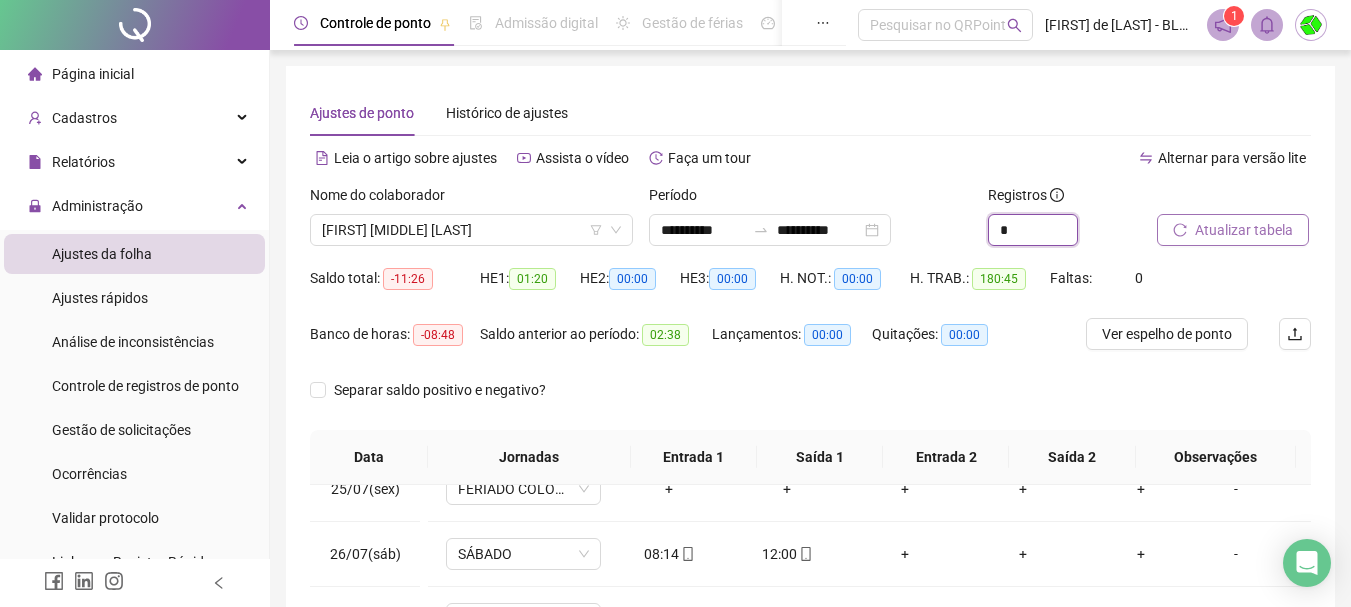 type on "*" 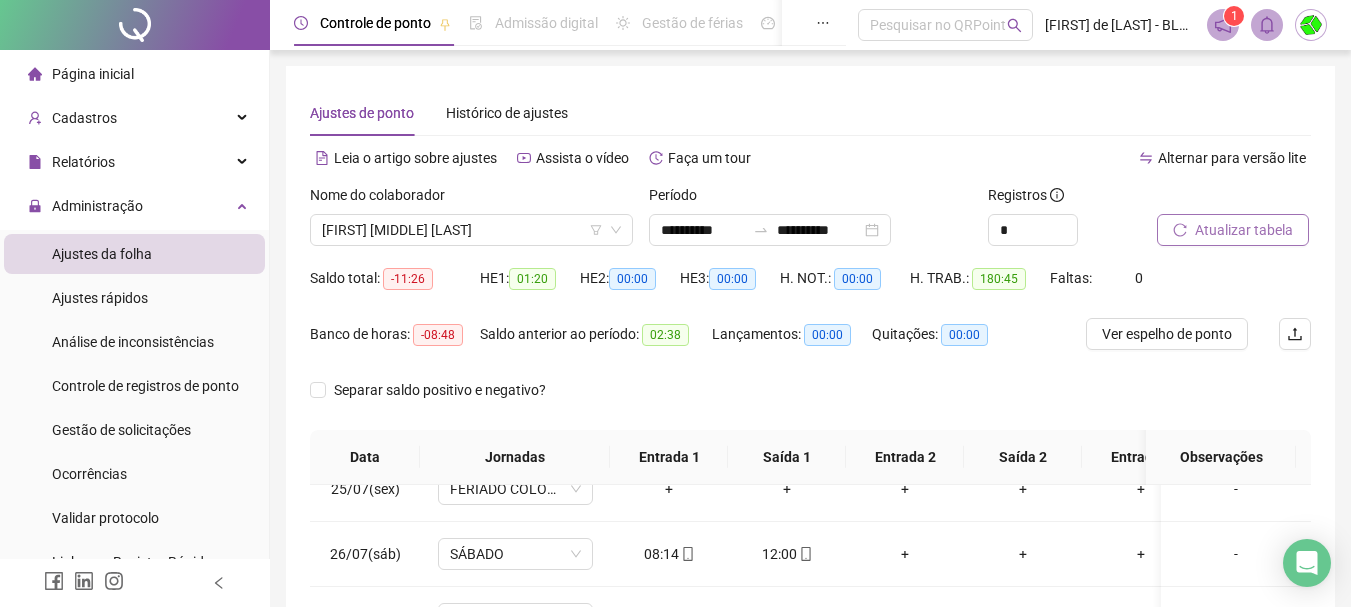 click on "Atualizar tabela" at bounding box center [1244, 230] 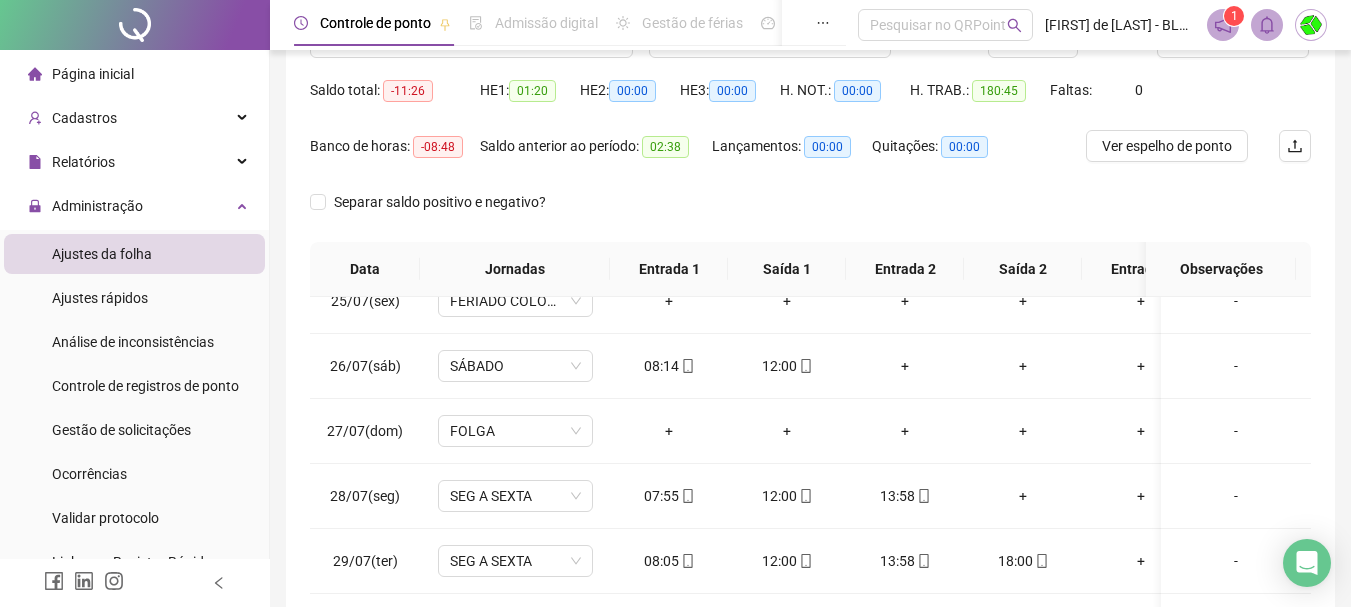 scroll, scrollTop: 415, scrollLeft: 0, axis: vertical 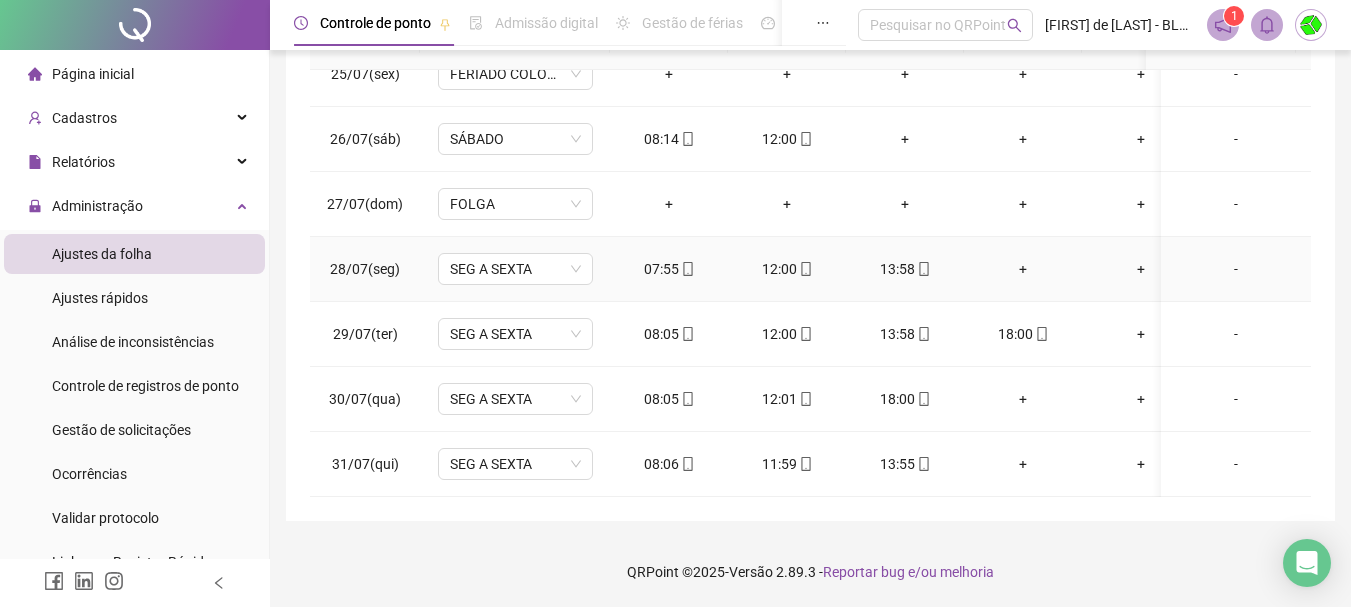 click on "+" at bounding box center [1023, 269] 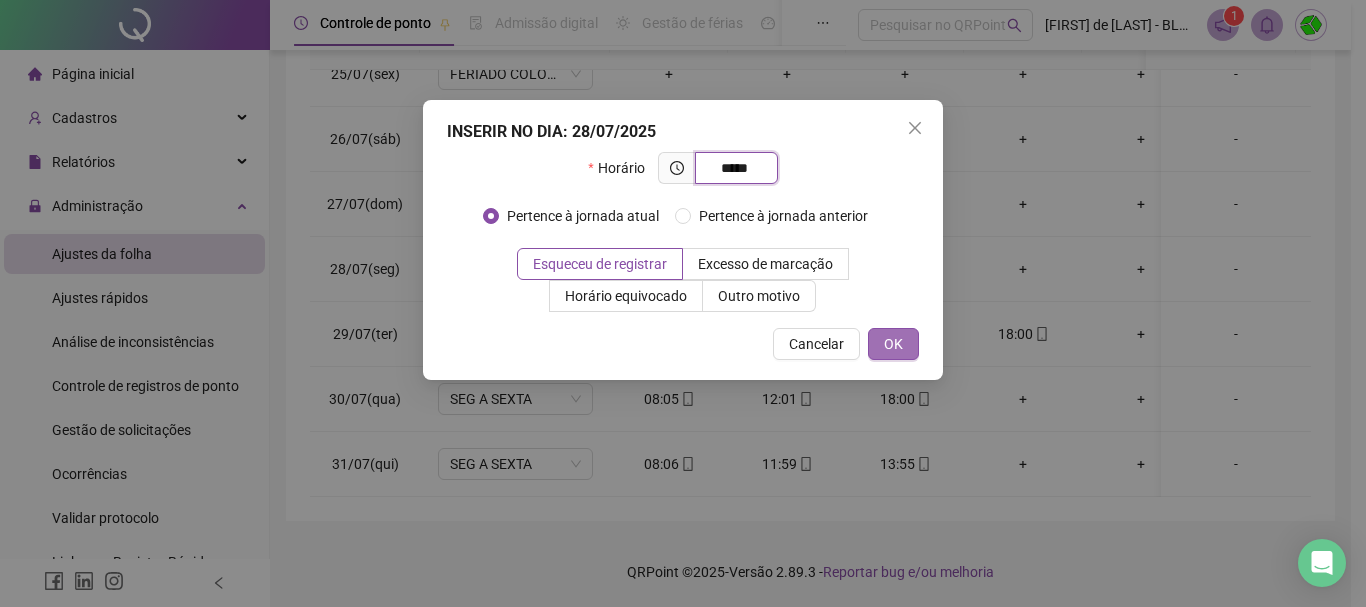 type on "*****" 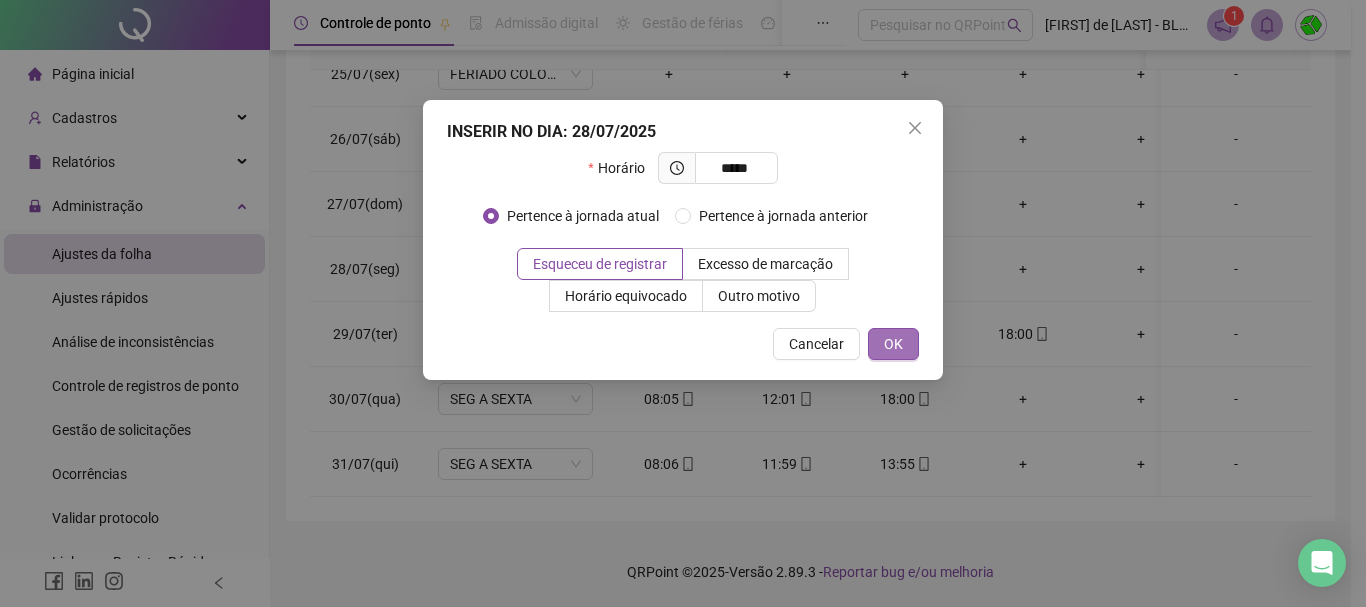 click on "OK" at bounding box center [893, 344] 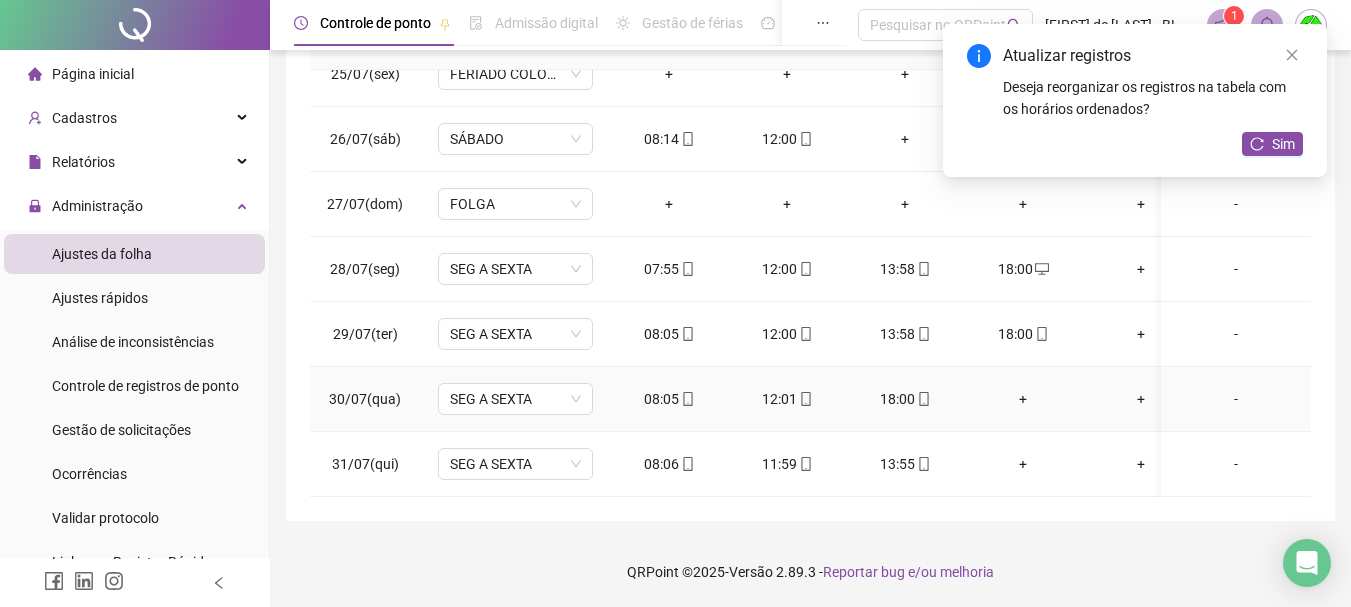 click on "+" at bounding box center [1023, 399] 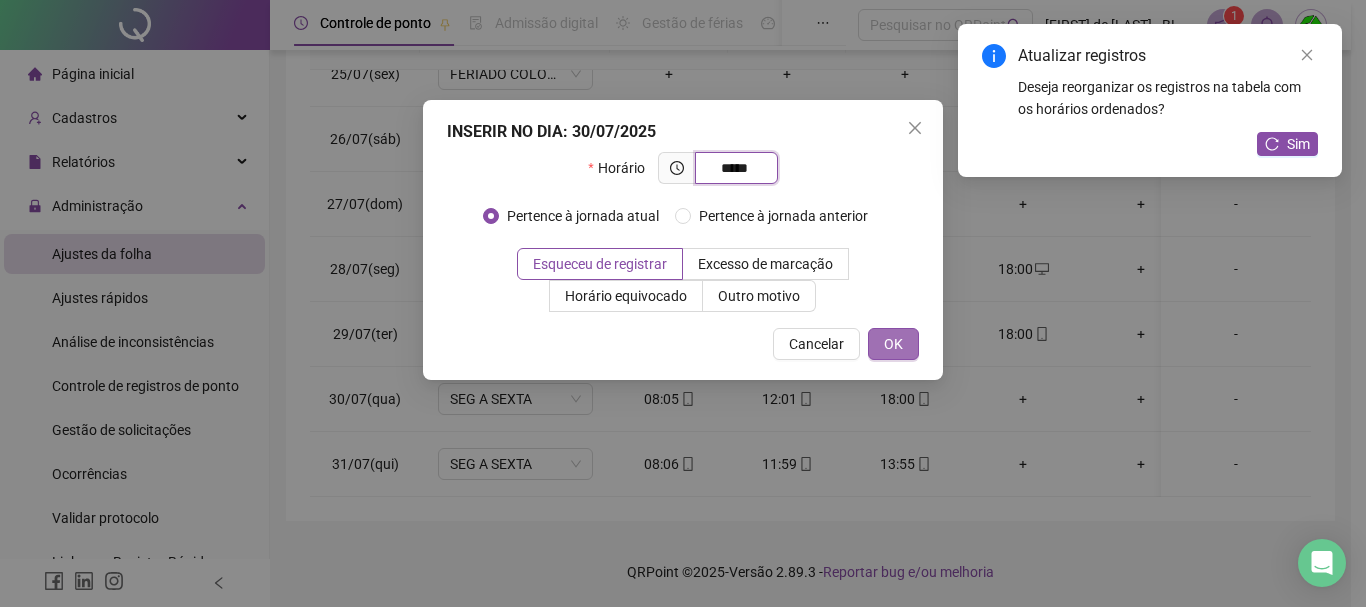 type on "*****" 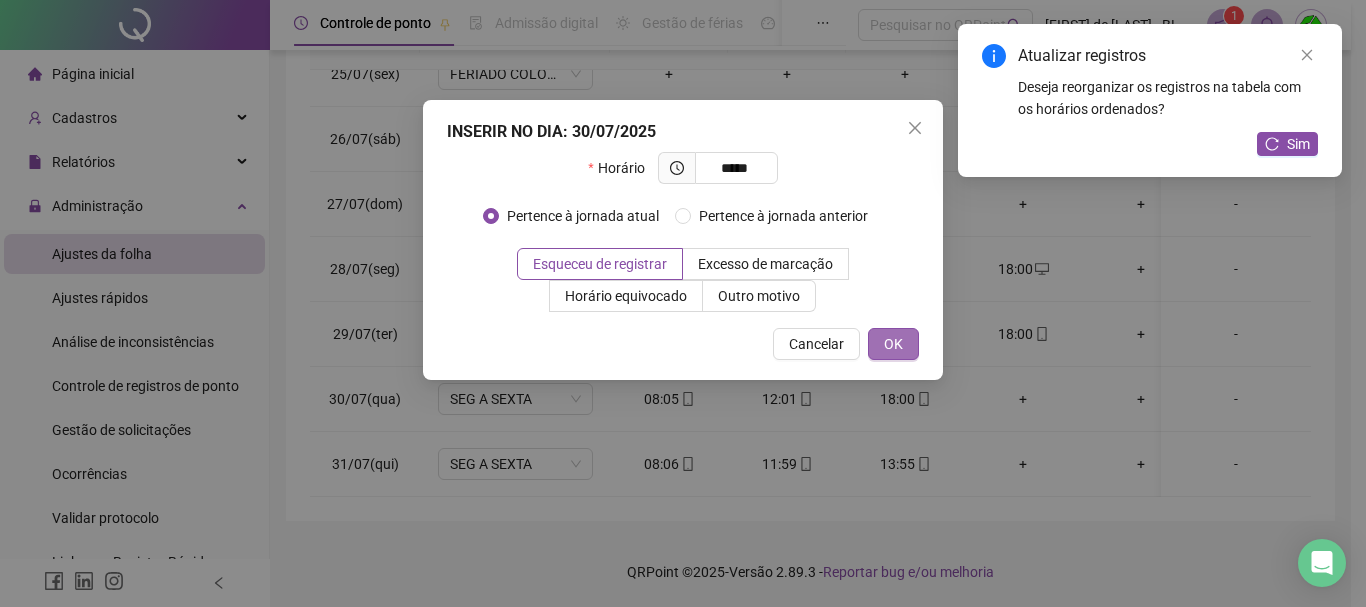 click on "OK" at bounding box center [893, 344] 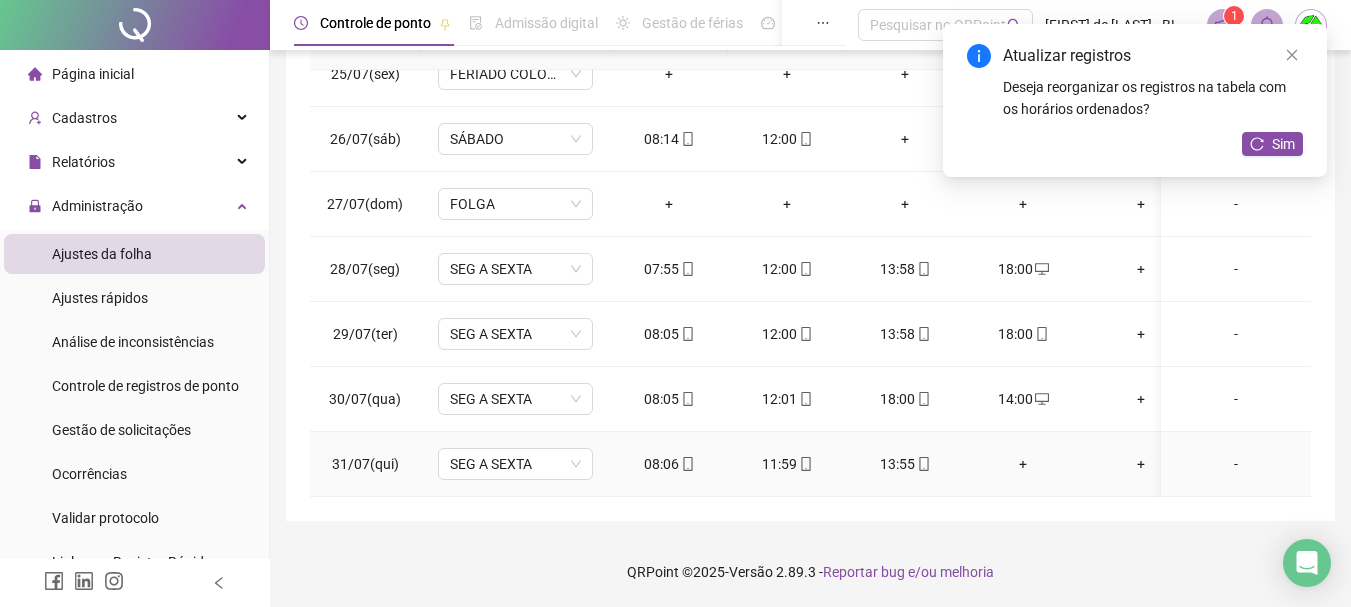 click on "+" at bounding box center [1023, 464] 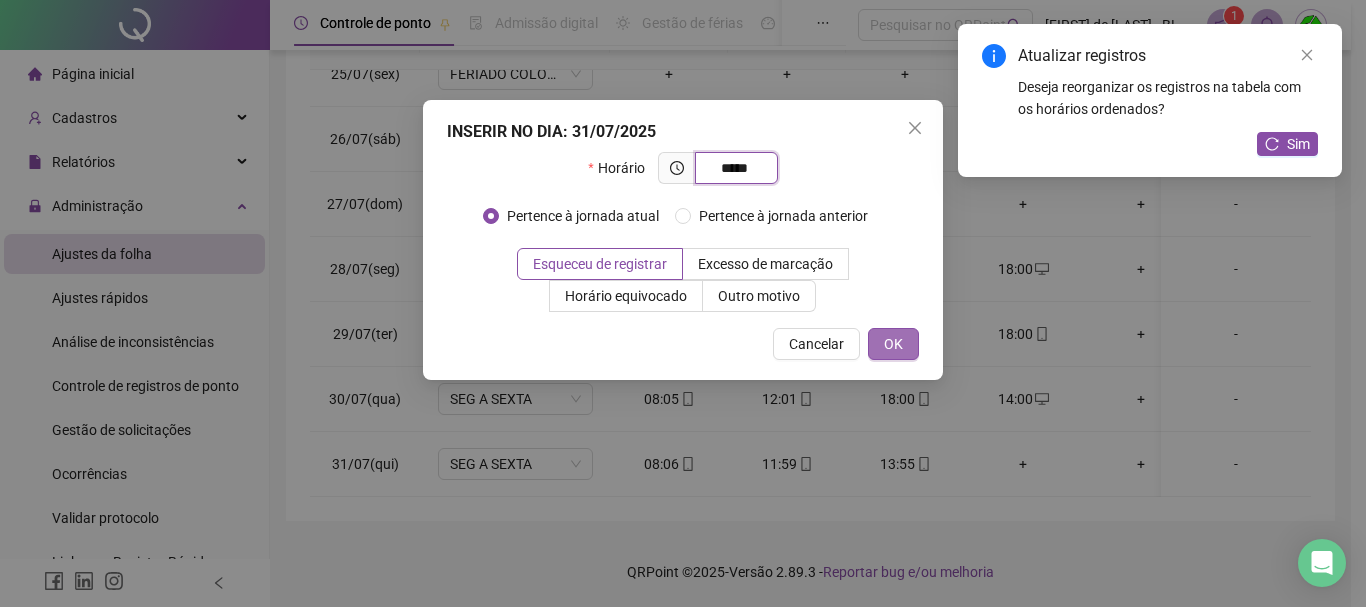 type on "*****" 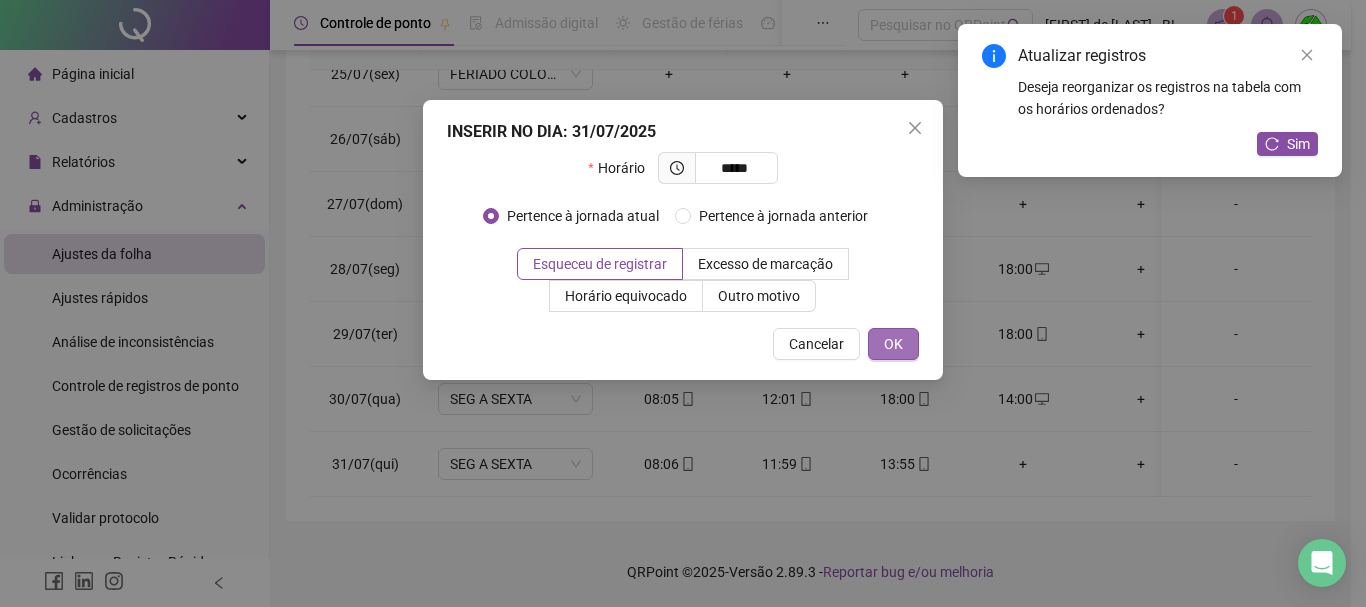 click on "OK" at bounding box center (893, 344) 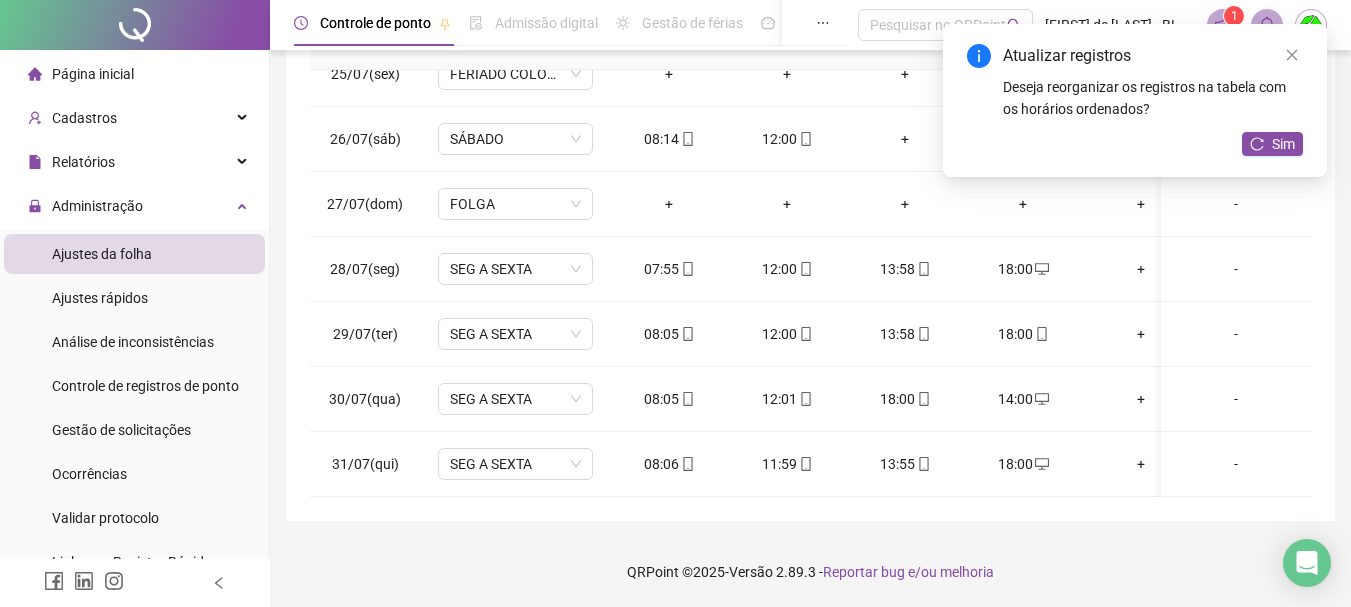 scroll, scrollTop: 1603, scrollLeft: 126, axis: both 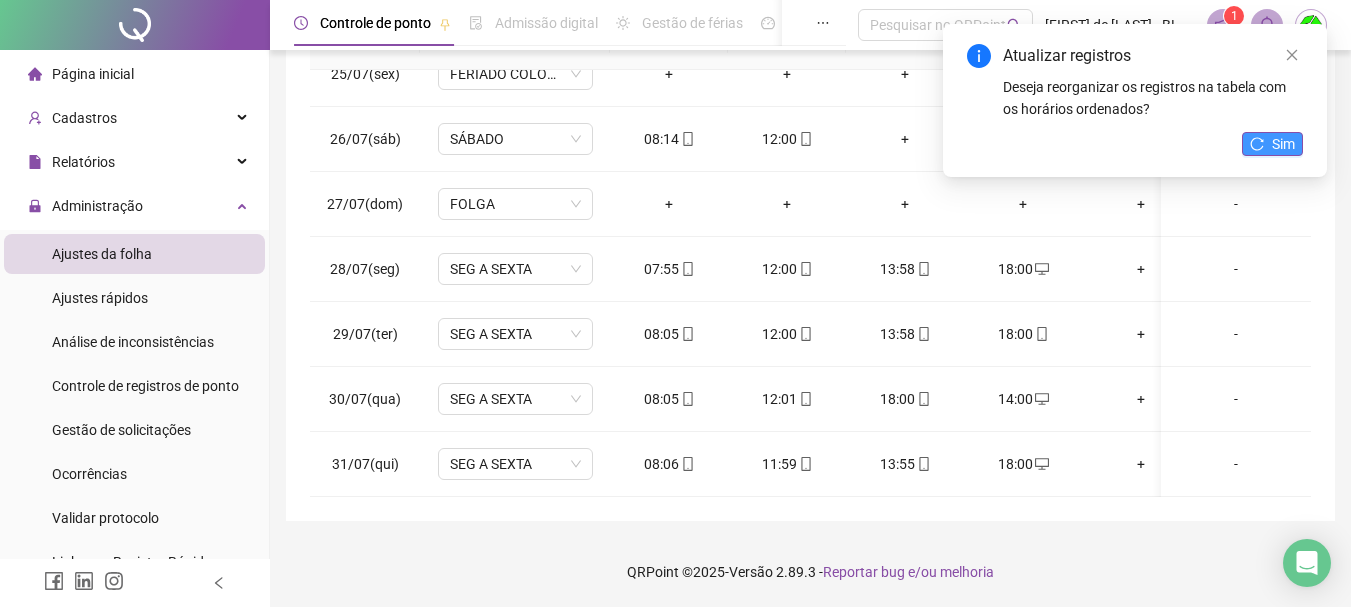 click on "Sim" at bounding box center [1283, 144] 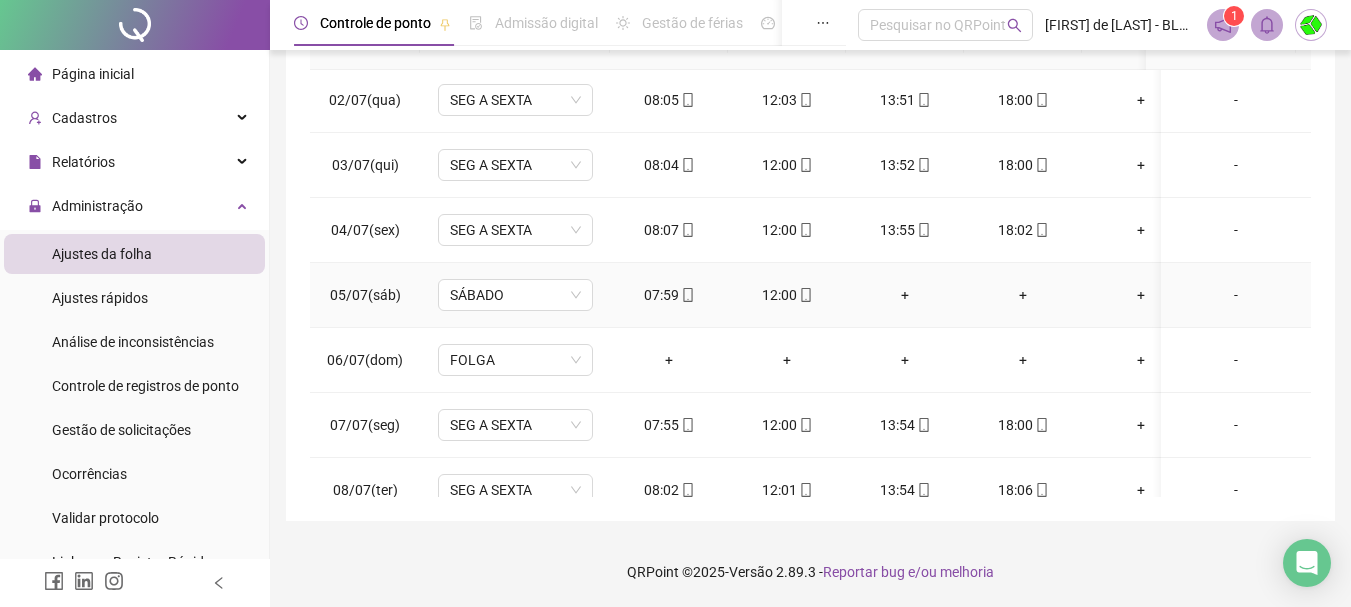 scroll, scrollTop: 0, scrollLeft: 0, axis: both 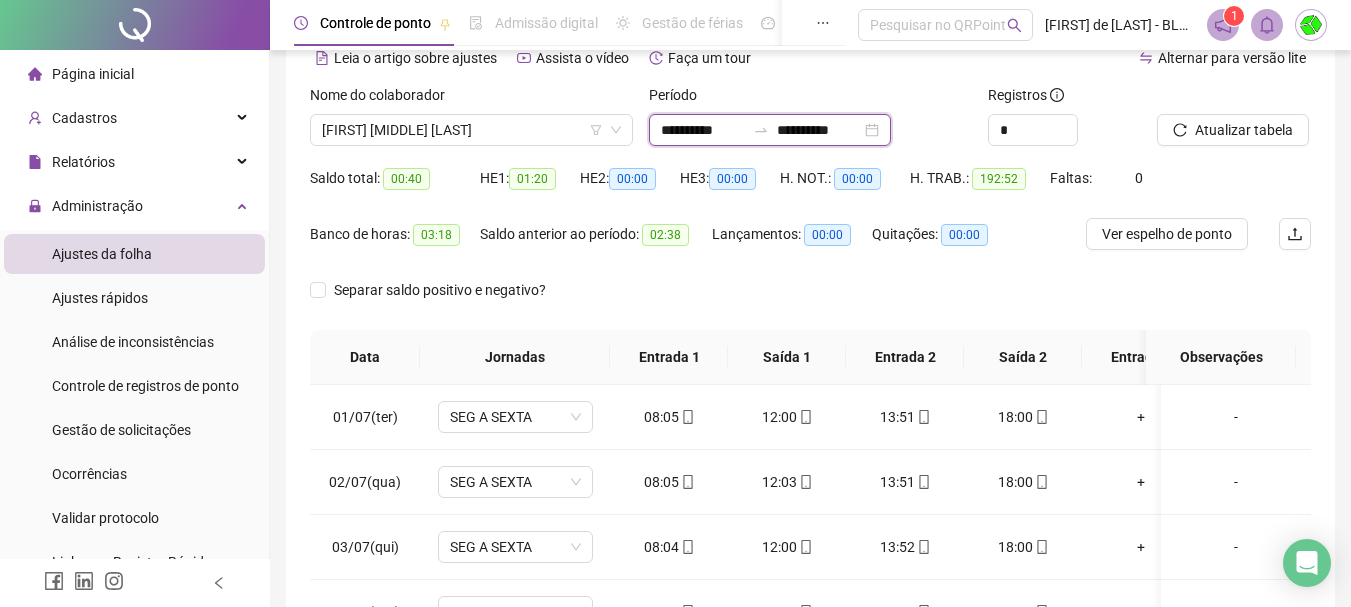 click on "**********" at bounding box center [703, 130] 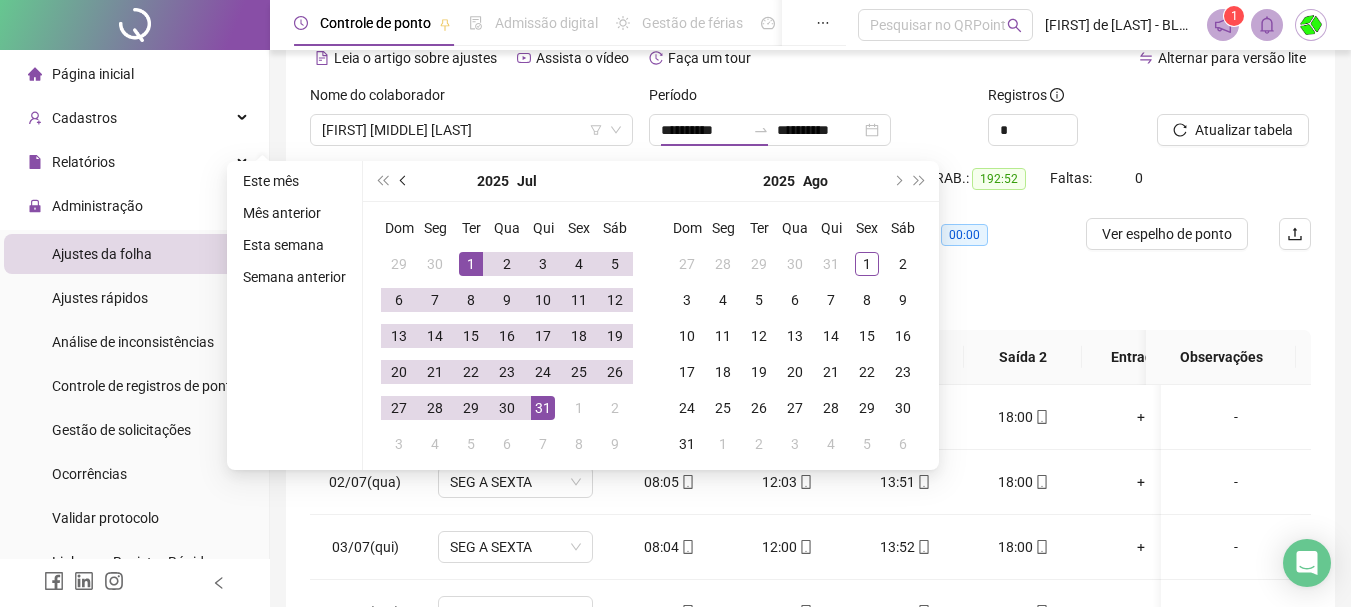 click at bounding box center (405, 181) 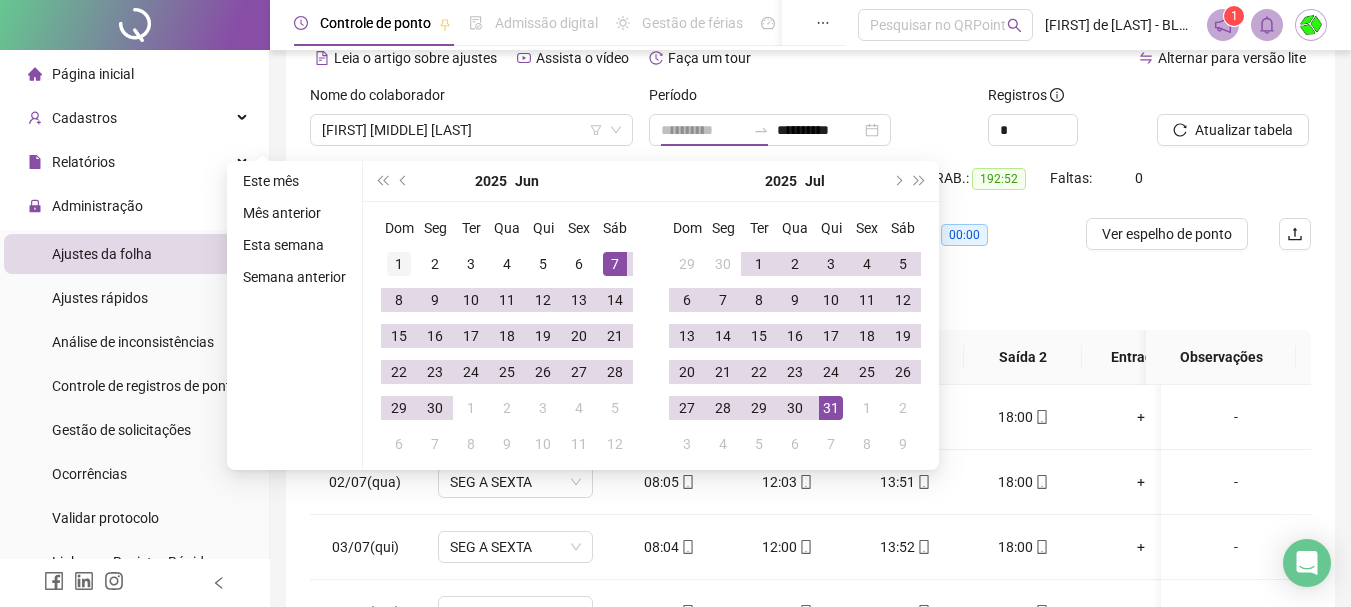 type on "**********" 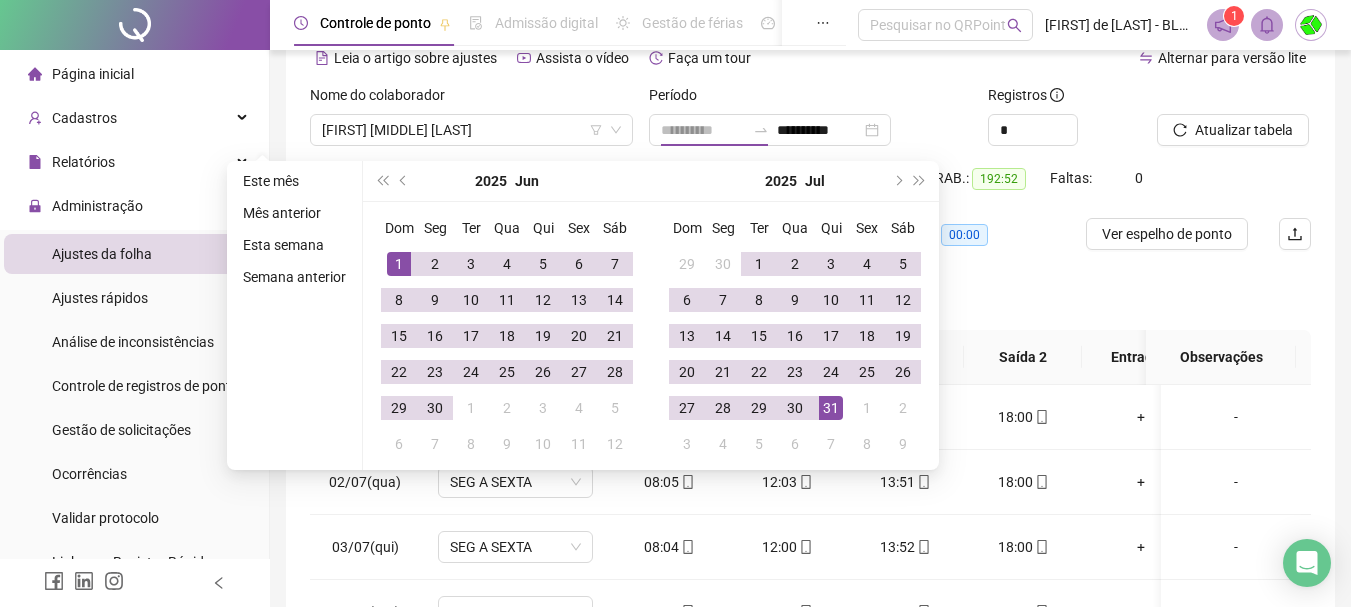 click on "1" at bounding box center [399, 264] 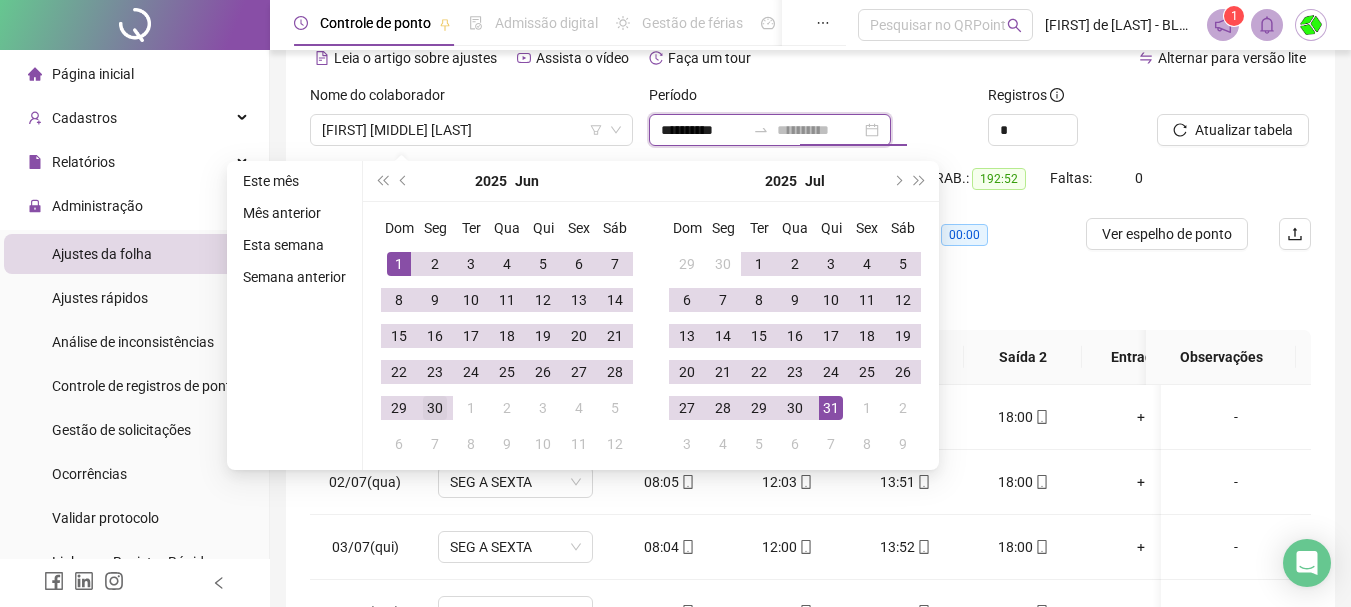 type on "**********" 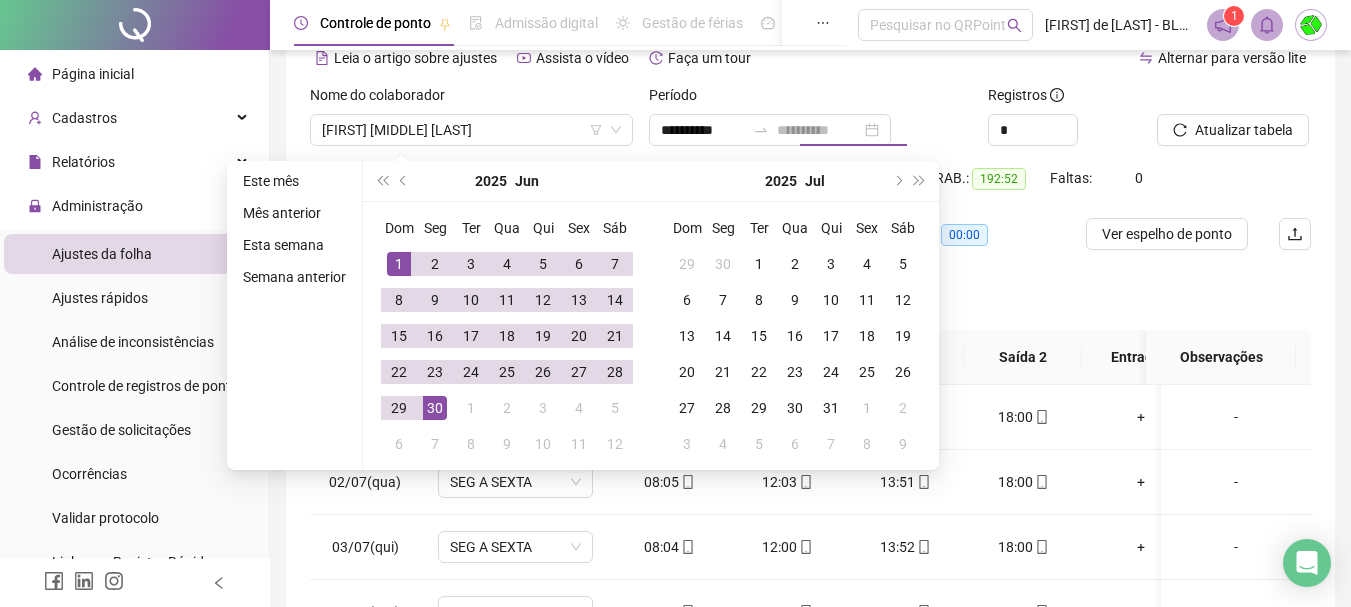 click on "30" at bounding box center [435, 408] 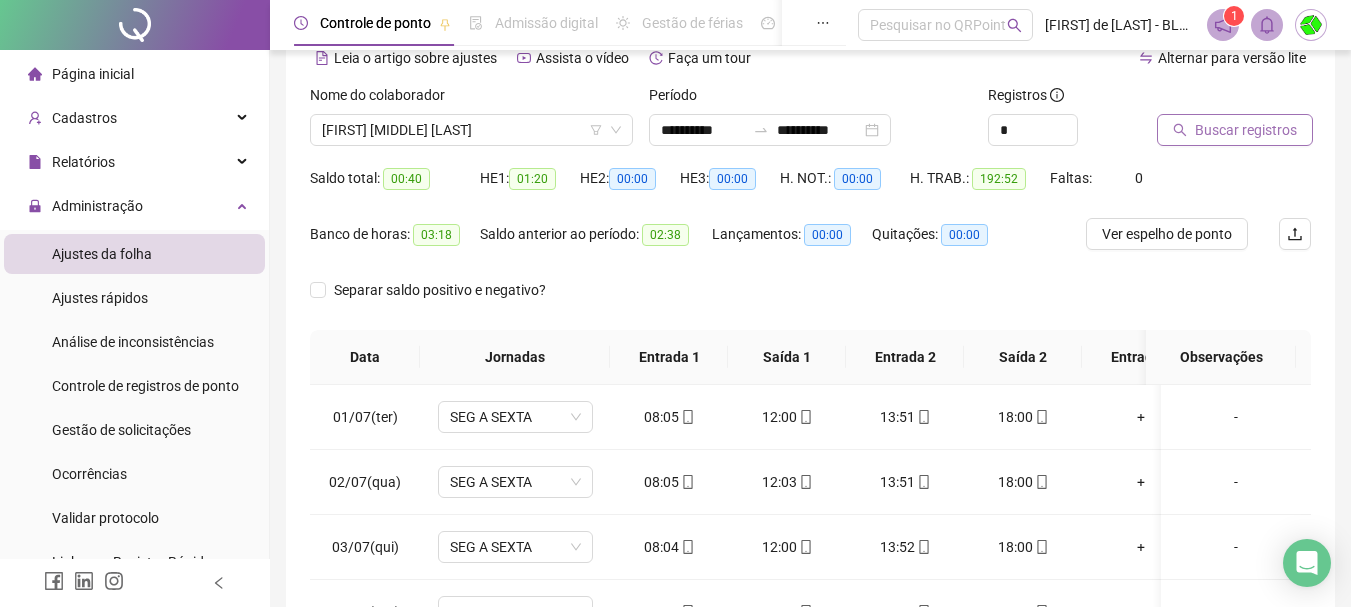 click on "Buscar registros" at bounding box center [1246, 130] 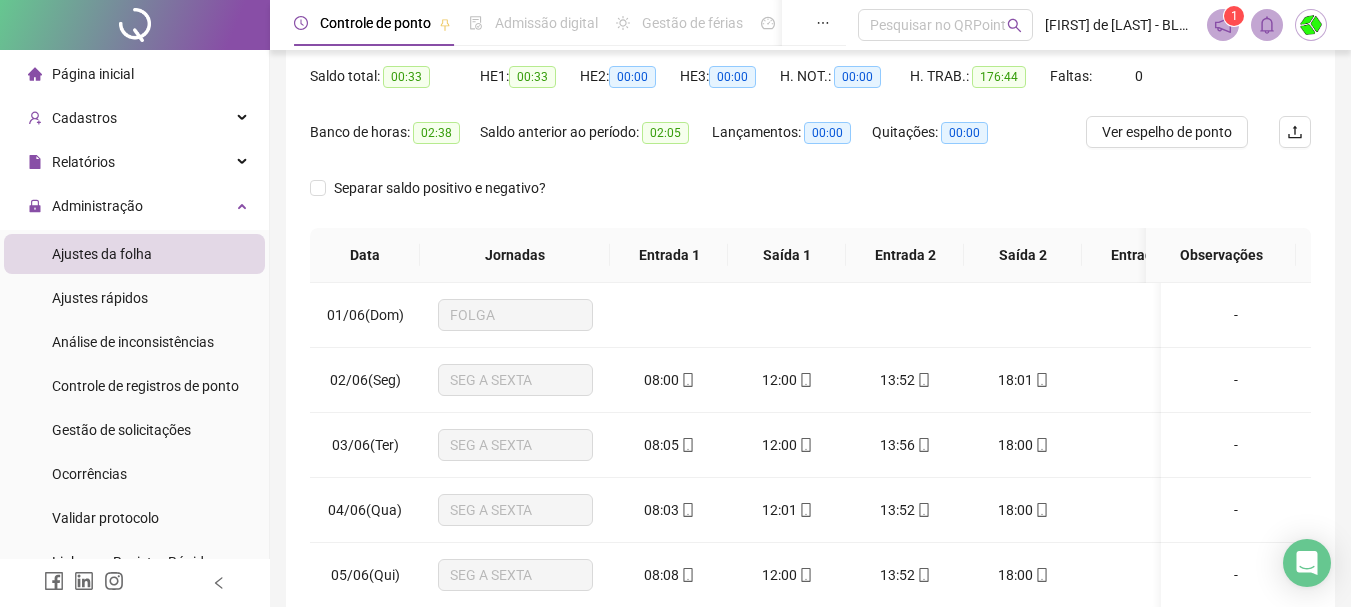 scroll, scrollTop: 300, scrollLeft: 0, axis: vertical 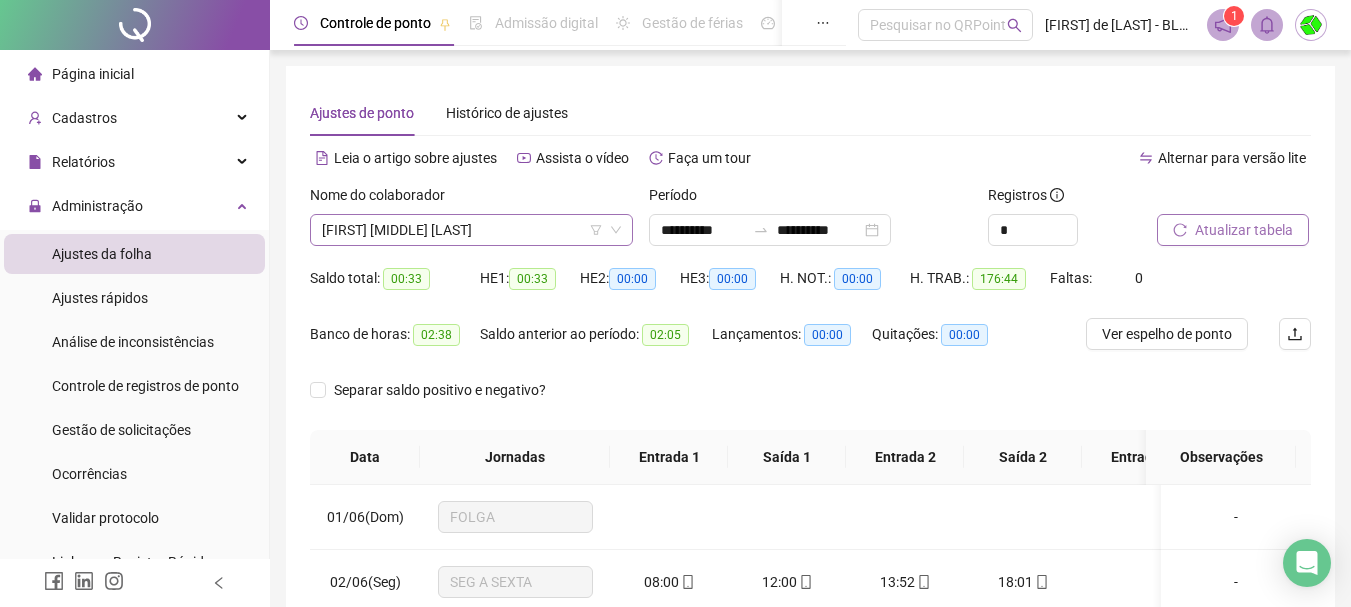 click on "[FIRST] [MIDDLE] [LAST]" at bounding box center (471, 230) 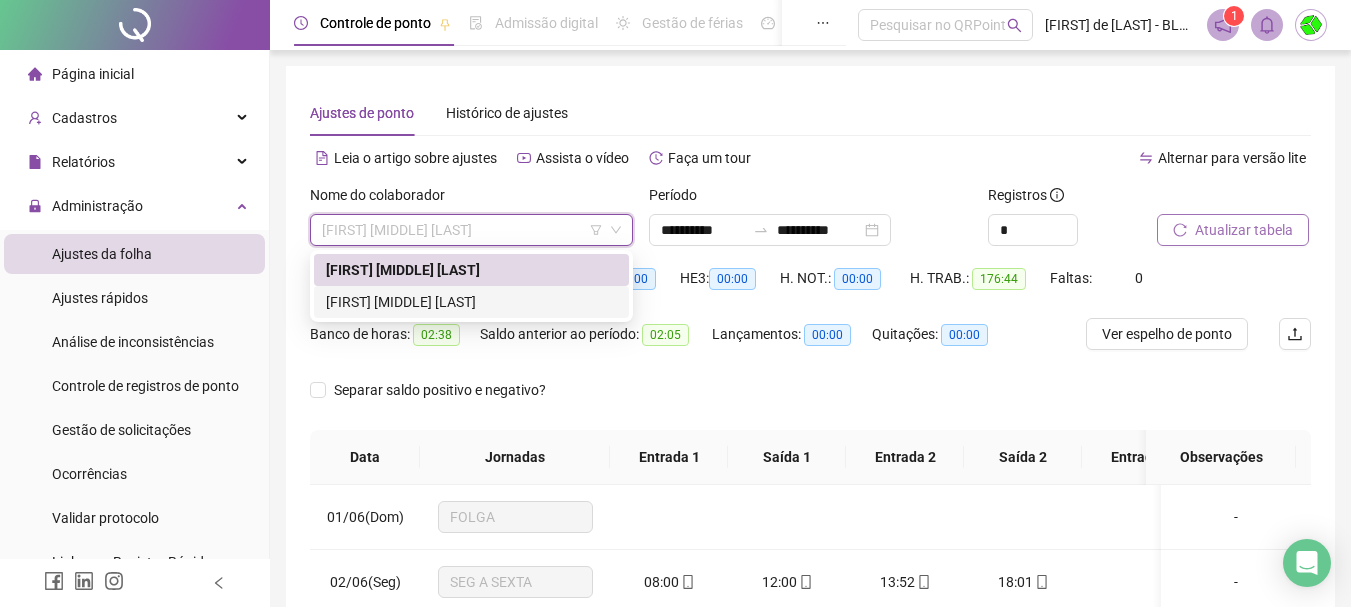 click on "[FIRST] [MIDDLE] [LAST]" at bounding box center (471, 302) 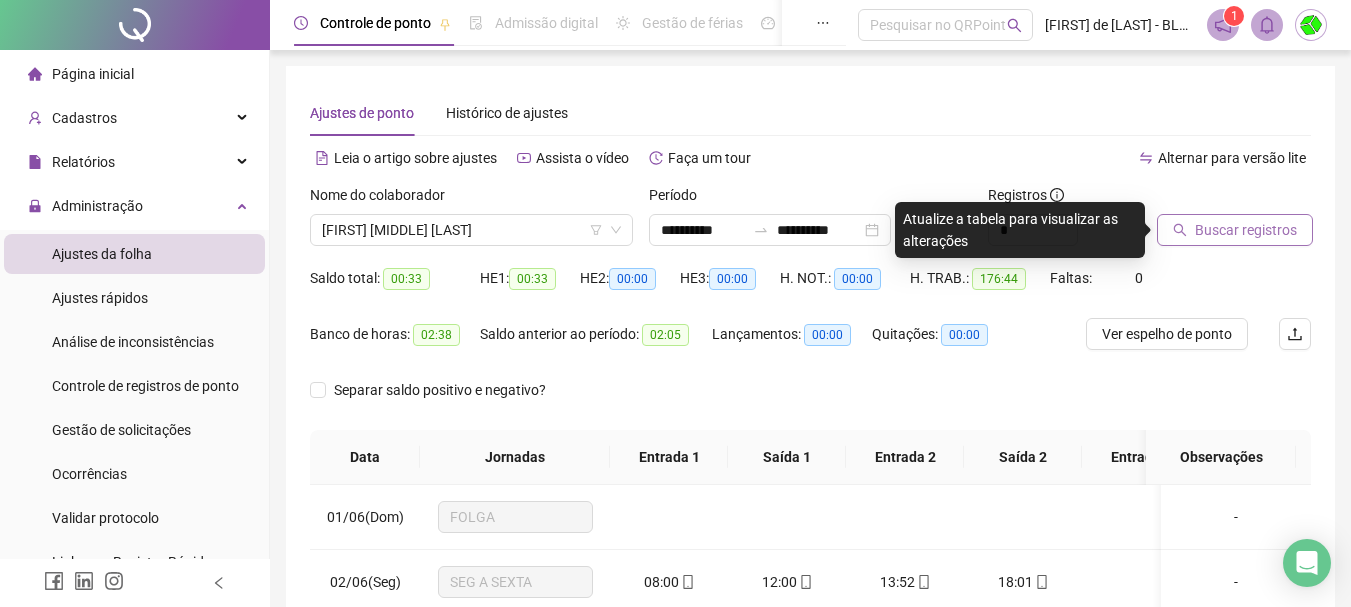 click on "Buscar registros" at bounding box center [1246, 230] 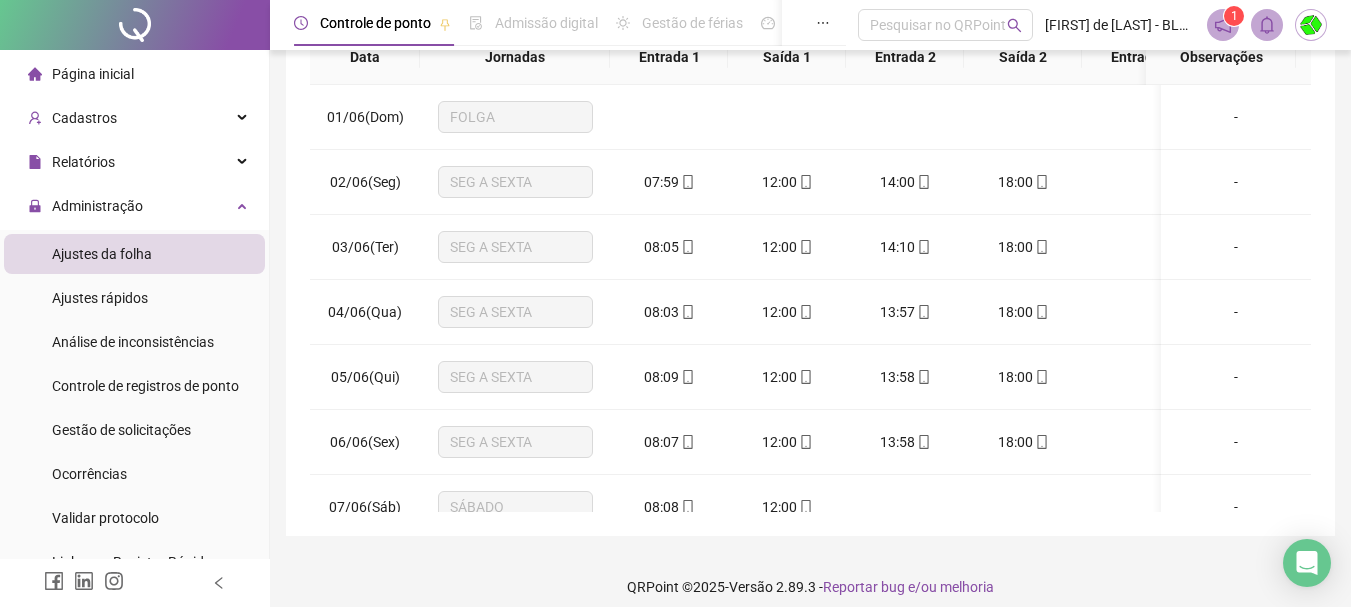 scroll, scrollTop: 415, scrollLeft: 0, axis: vertical 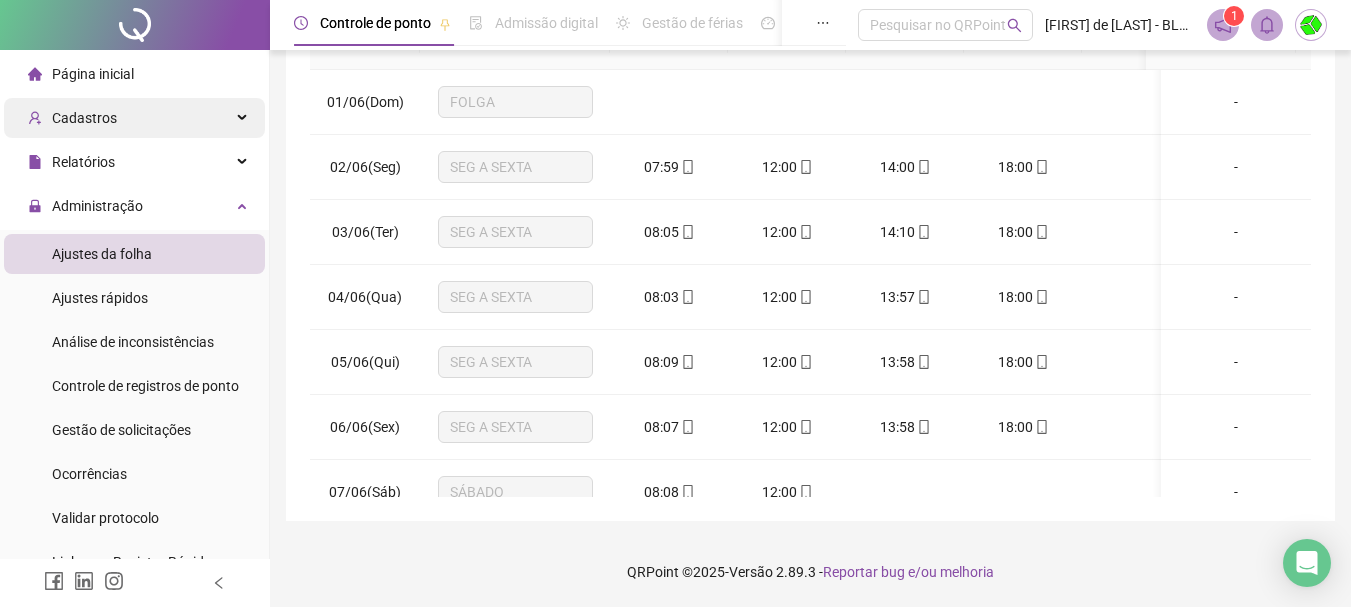 click on "Cadastros" at bounding box center [84, 118] 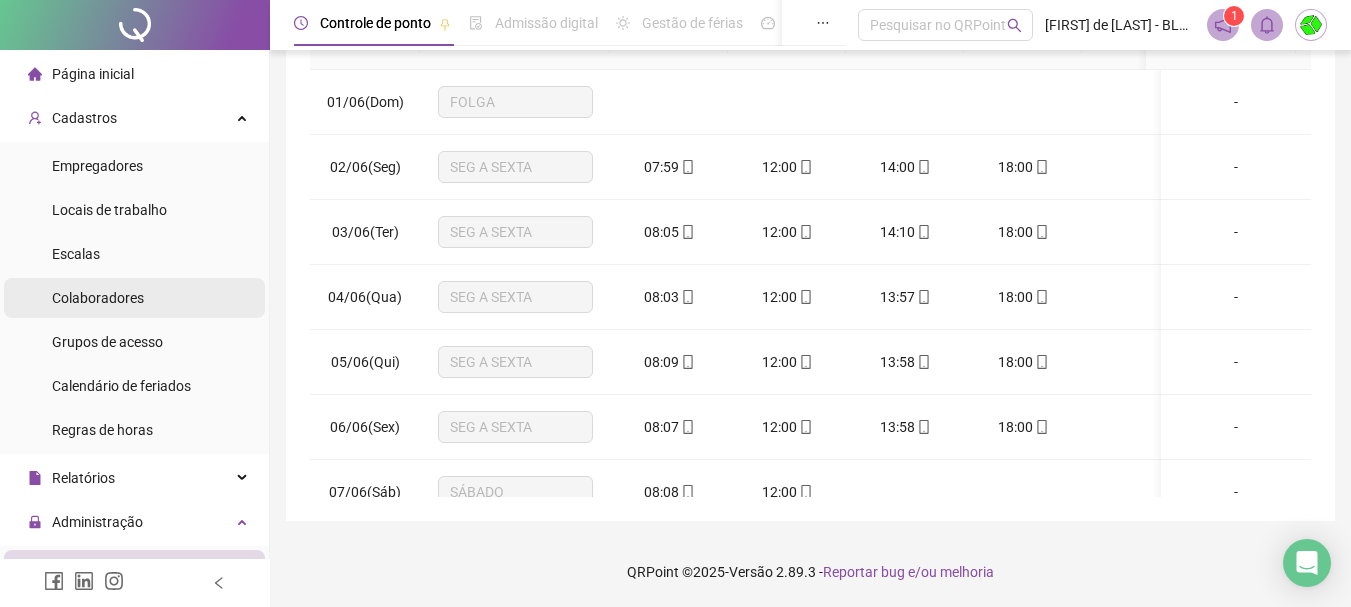 click on "Colaboradores" at bounding box center [98, 298] 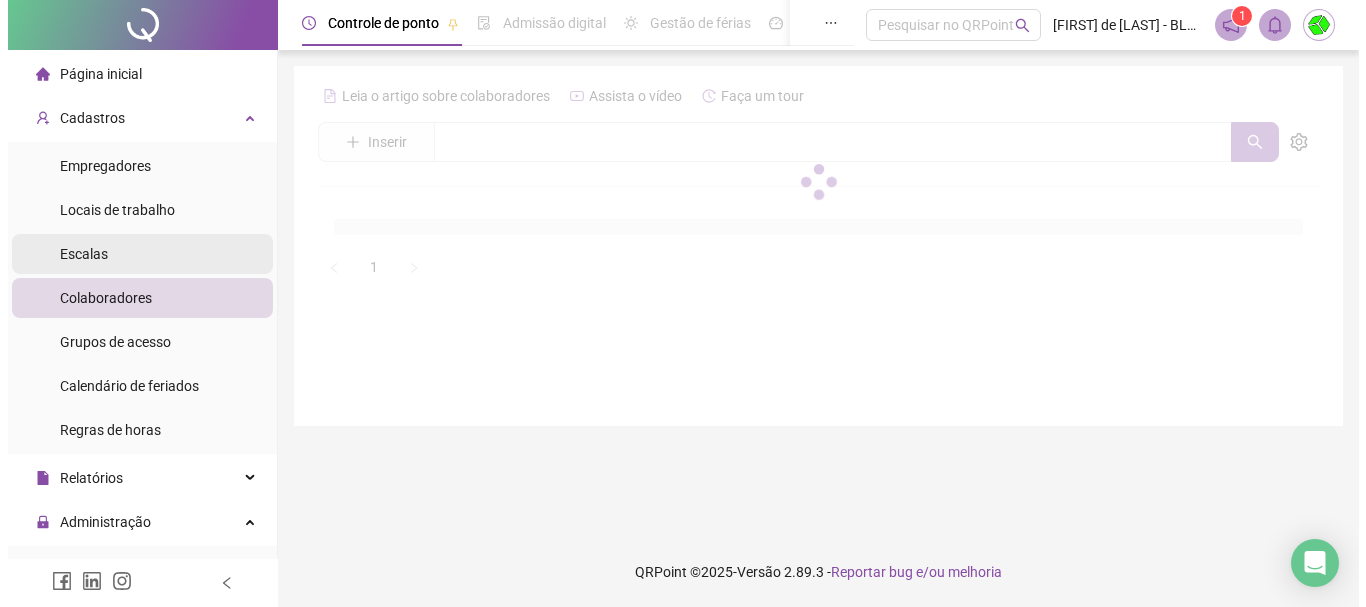 scroll, scrollTop: 0, scrollLeft: 0, axis: both 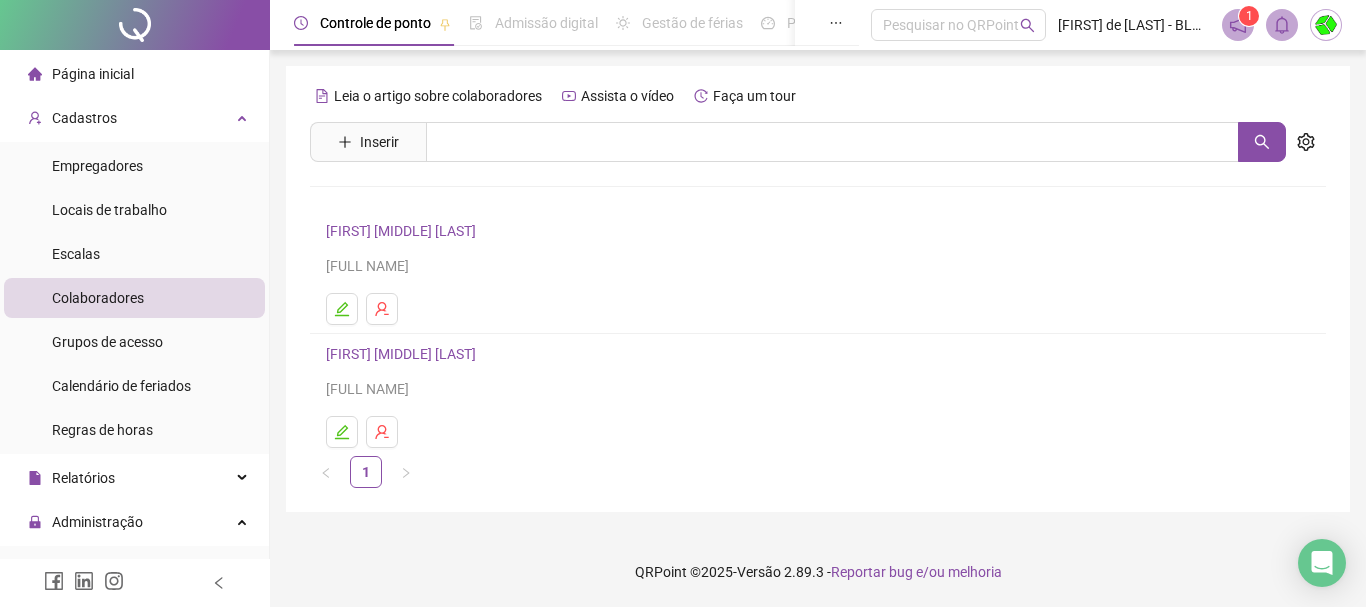 click on "[FIRST] [MIDDLE] [LAST]" at bounding box center [404, 231] 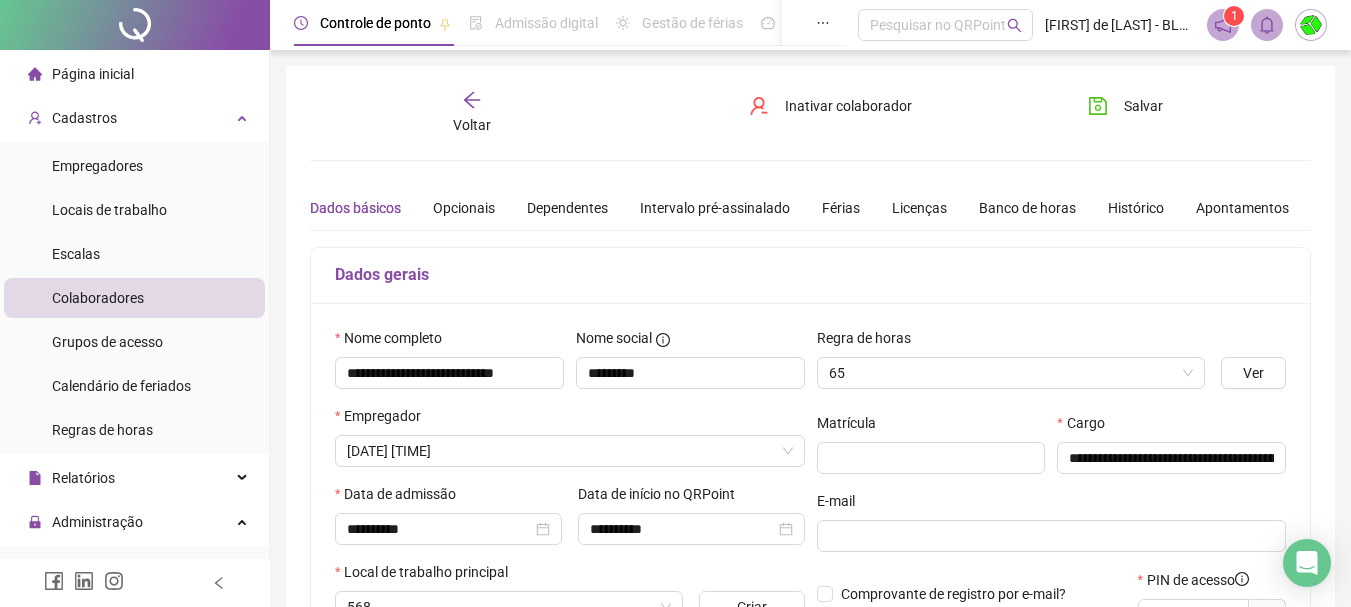 type on "*******" 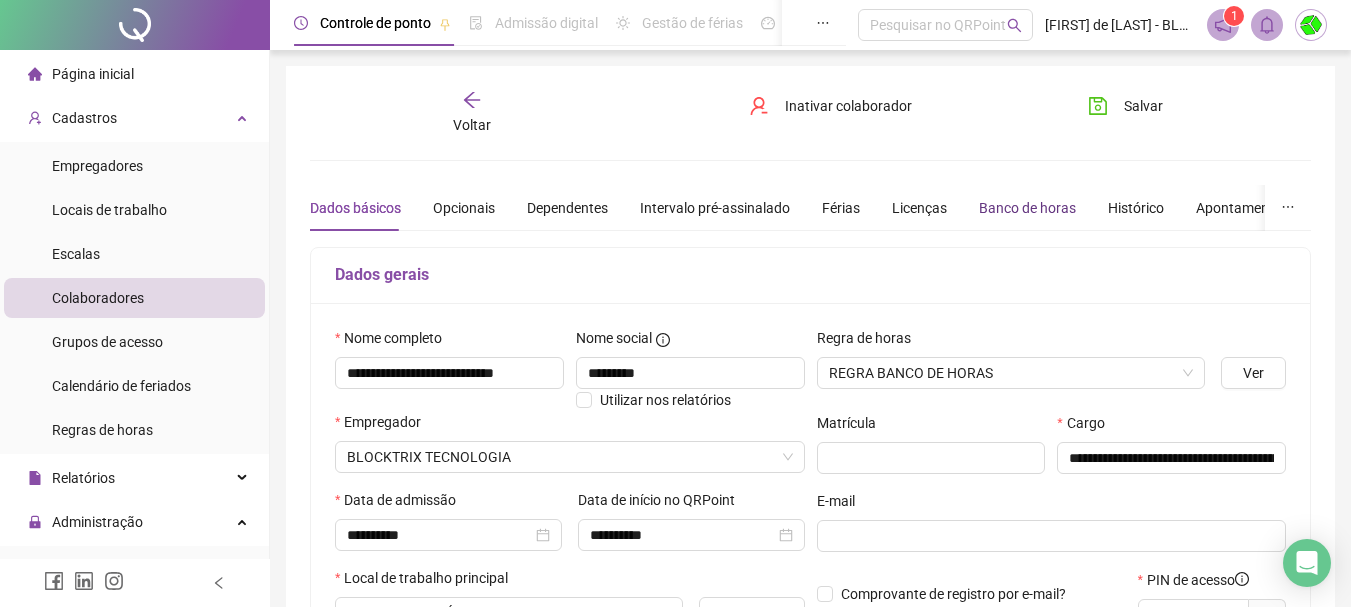 click on "Banco de horas" at bounding box center (1027, 208) 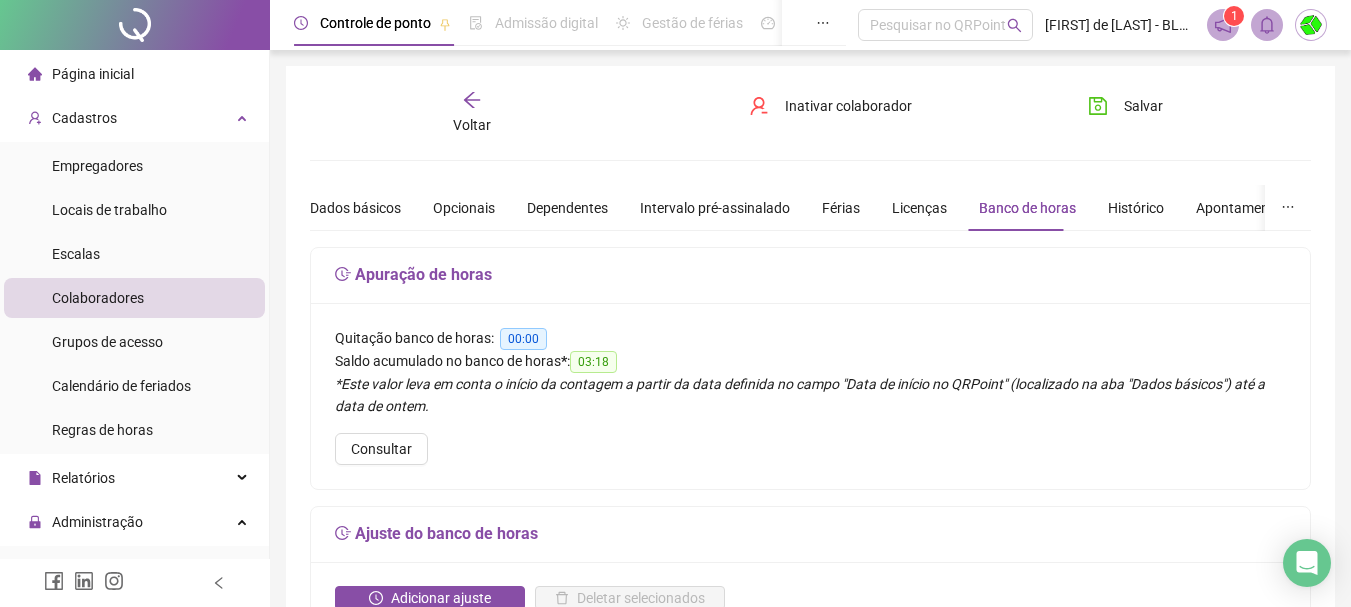 click 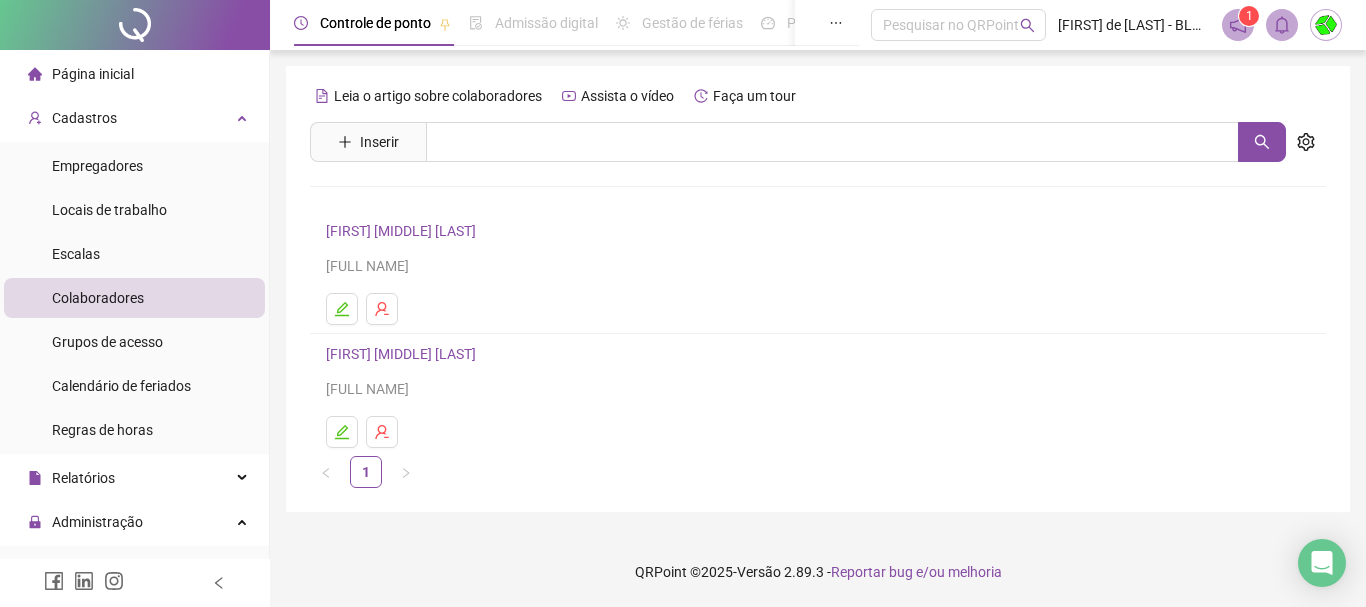 click on "[FIRST] [MIDDLE] [LAST]" at bounding box center [404, 354] 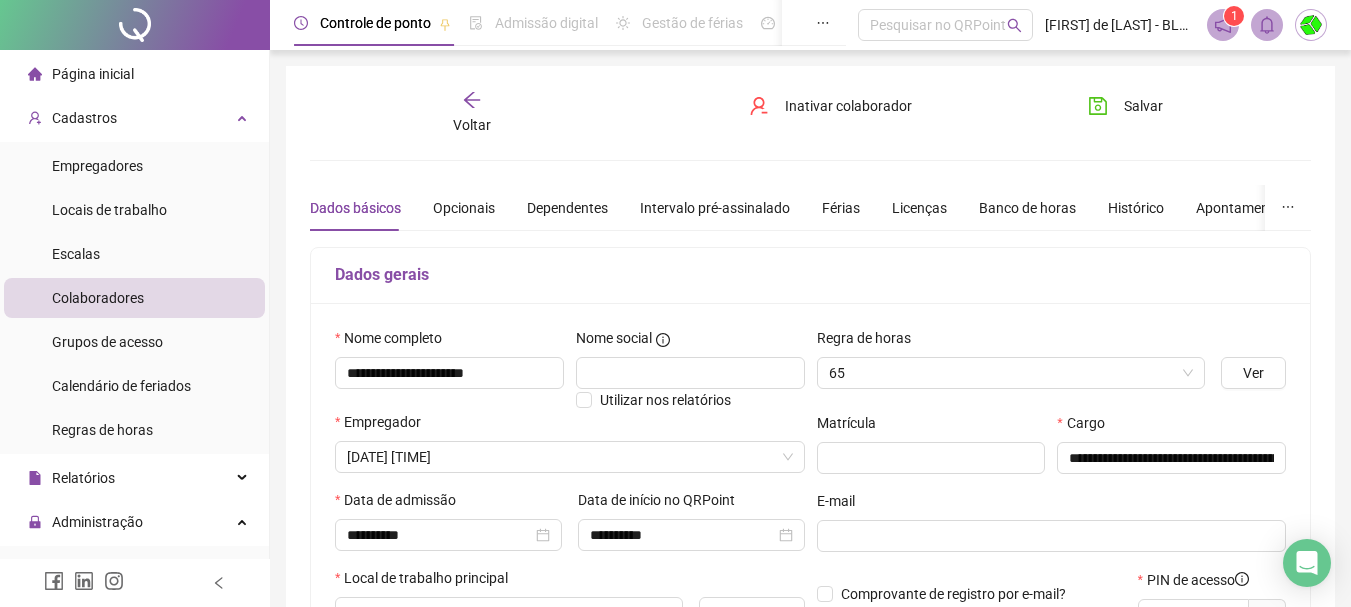 type on "*******" 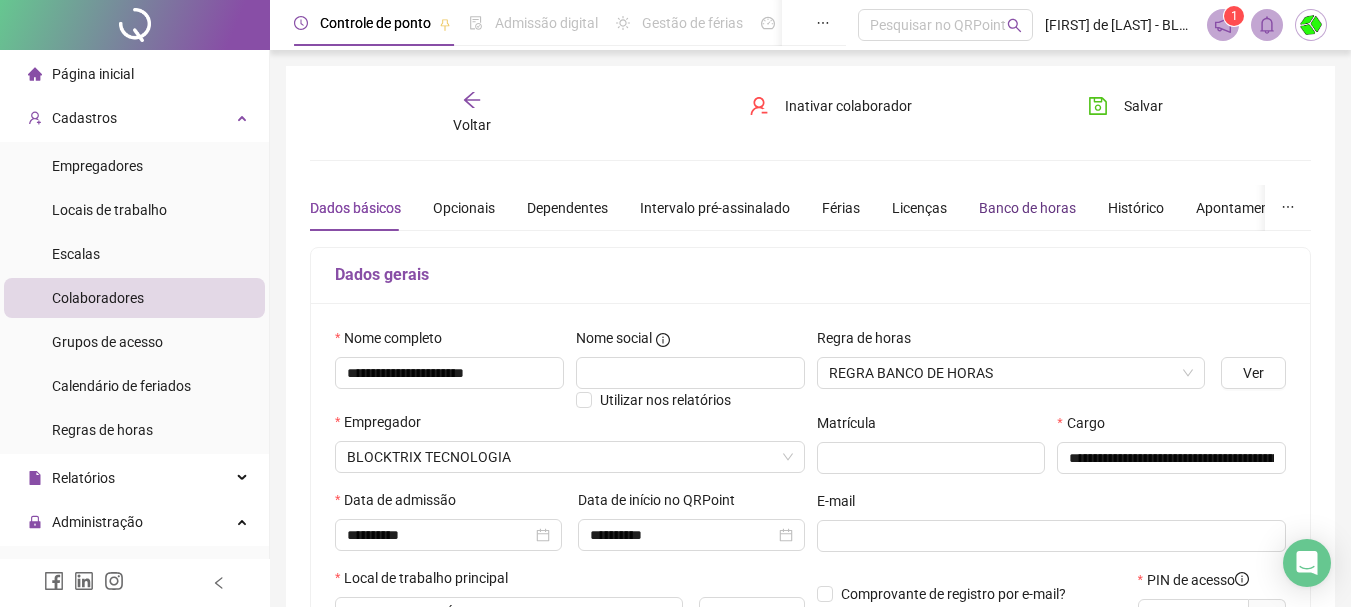 click on "Banco de horas" at bounding box center [1027, 208] 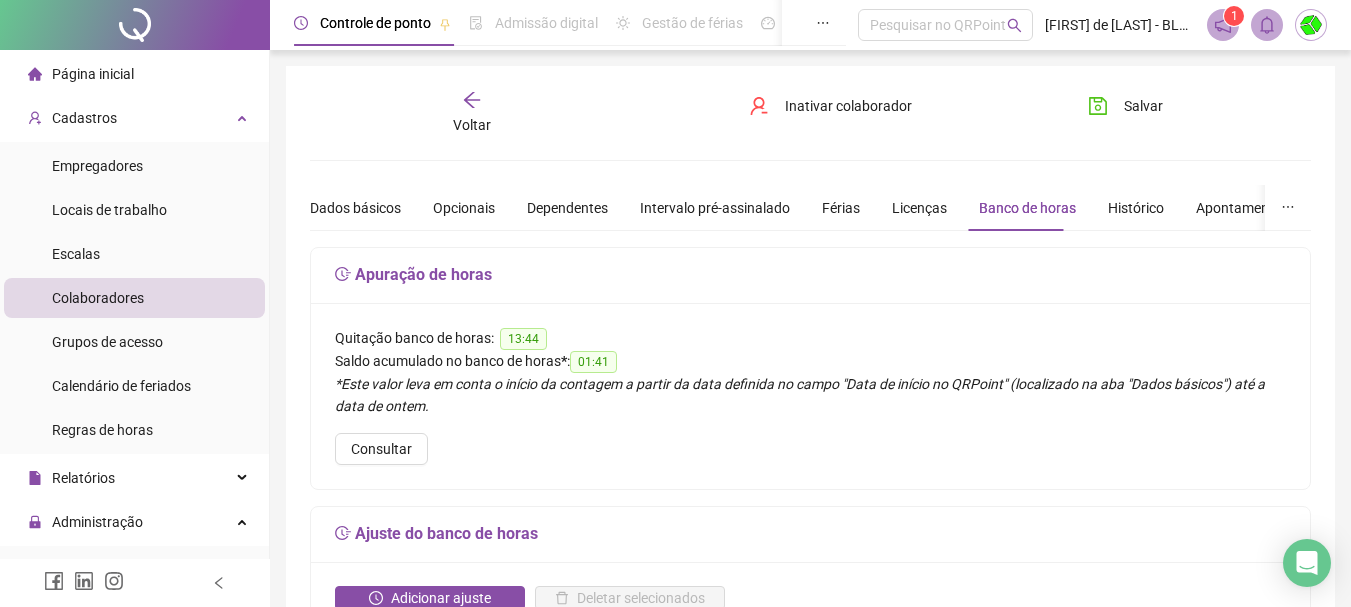 click 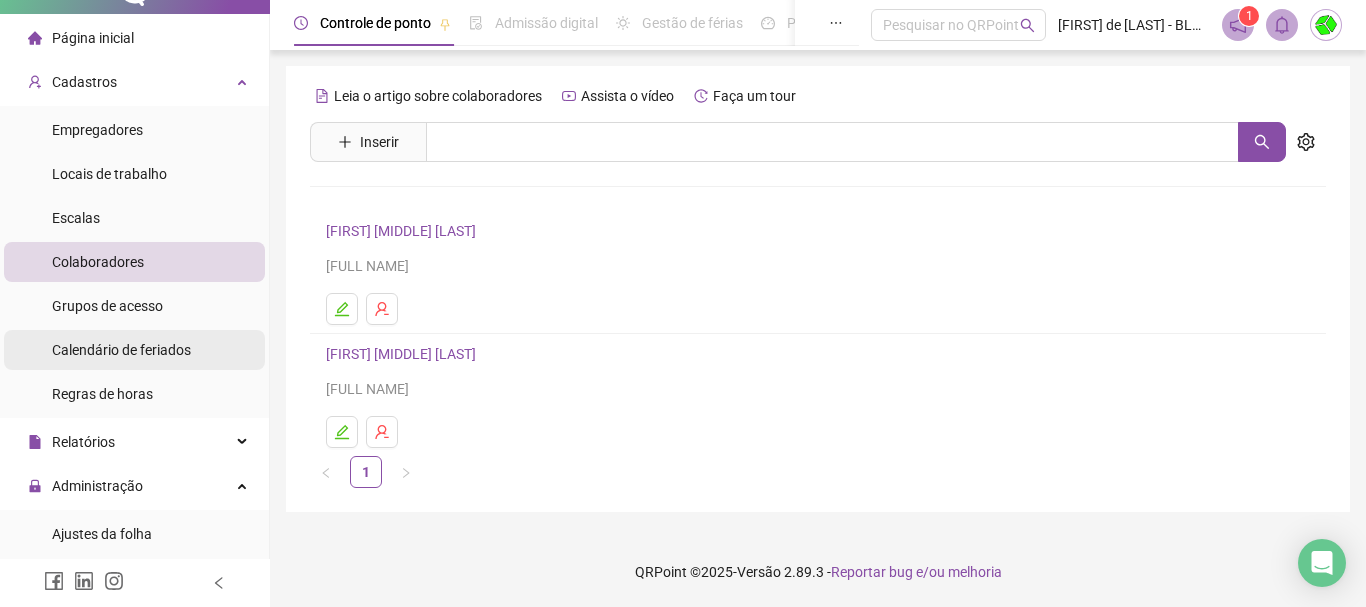 scroll, scrollTop: 0, scrollLeft: 0, axis: both 